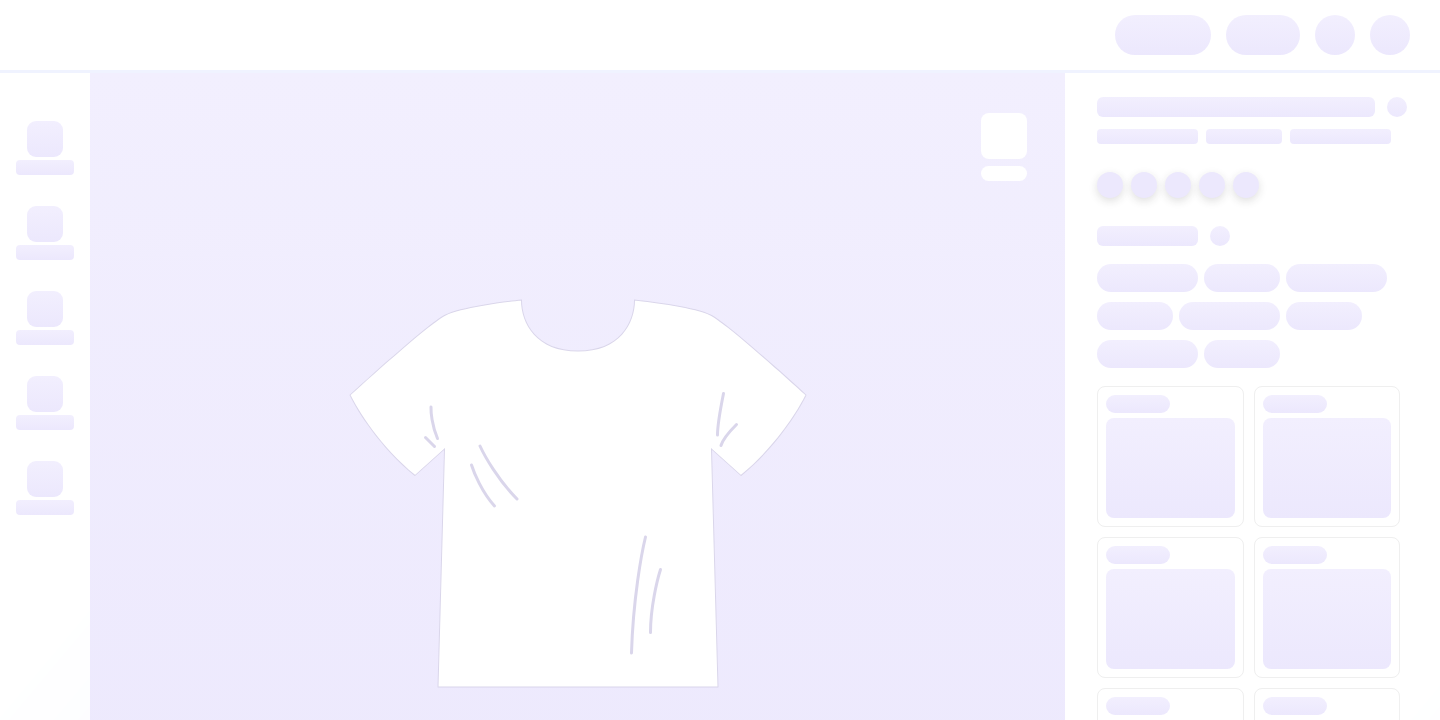 scroll, scrollTop: 0, scrollLeft: 0, axis: both 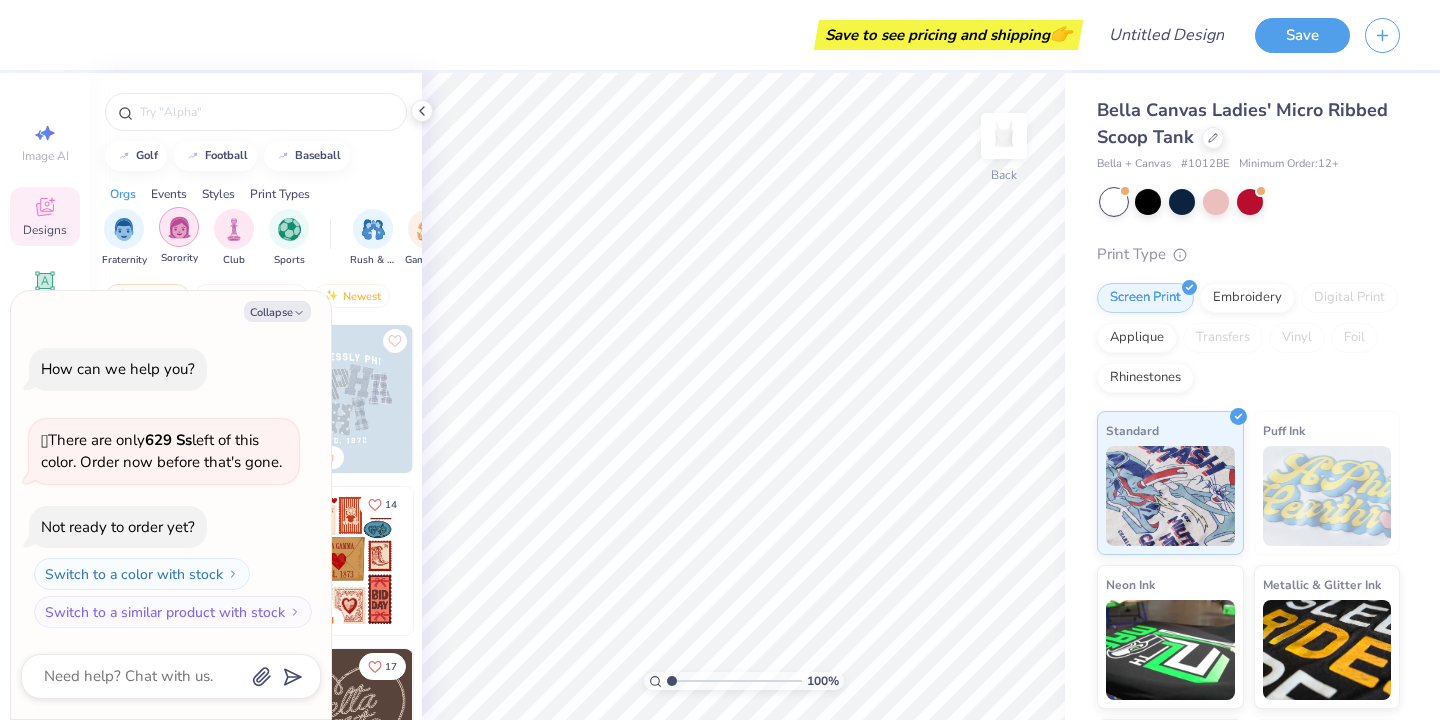click at bounding box center [179, 227] 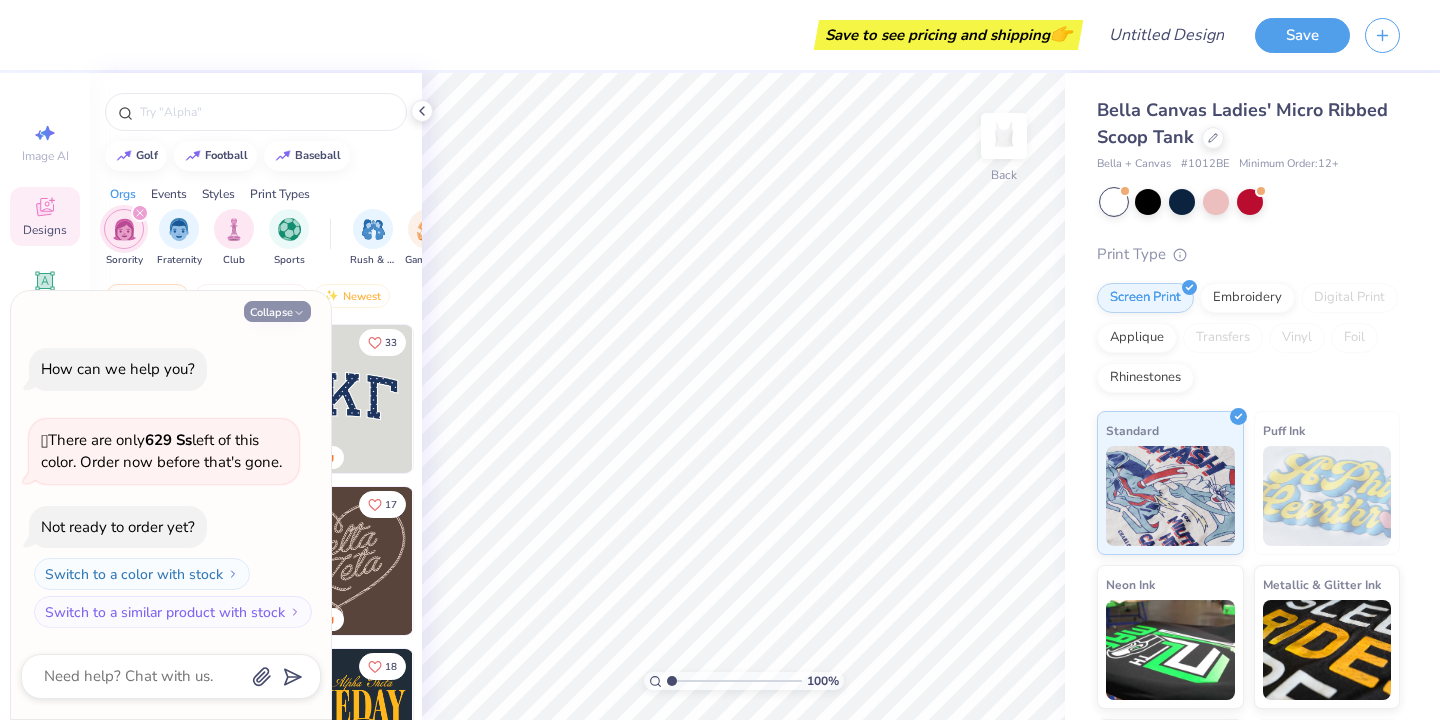 click on "Collapse" at bounding box center (277, 311) 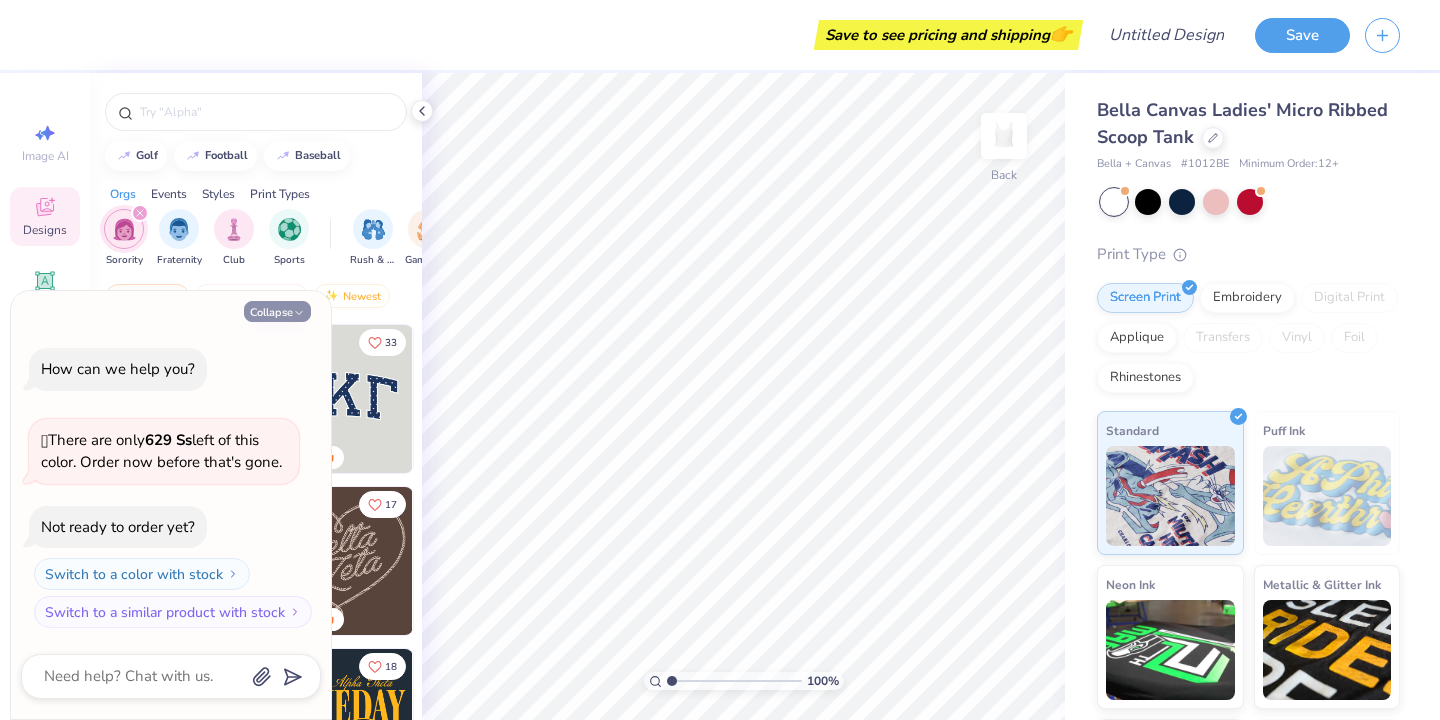 type on "x" 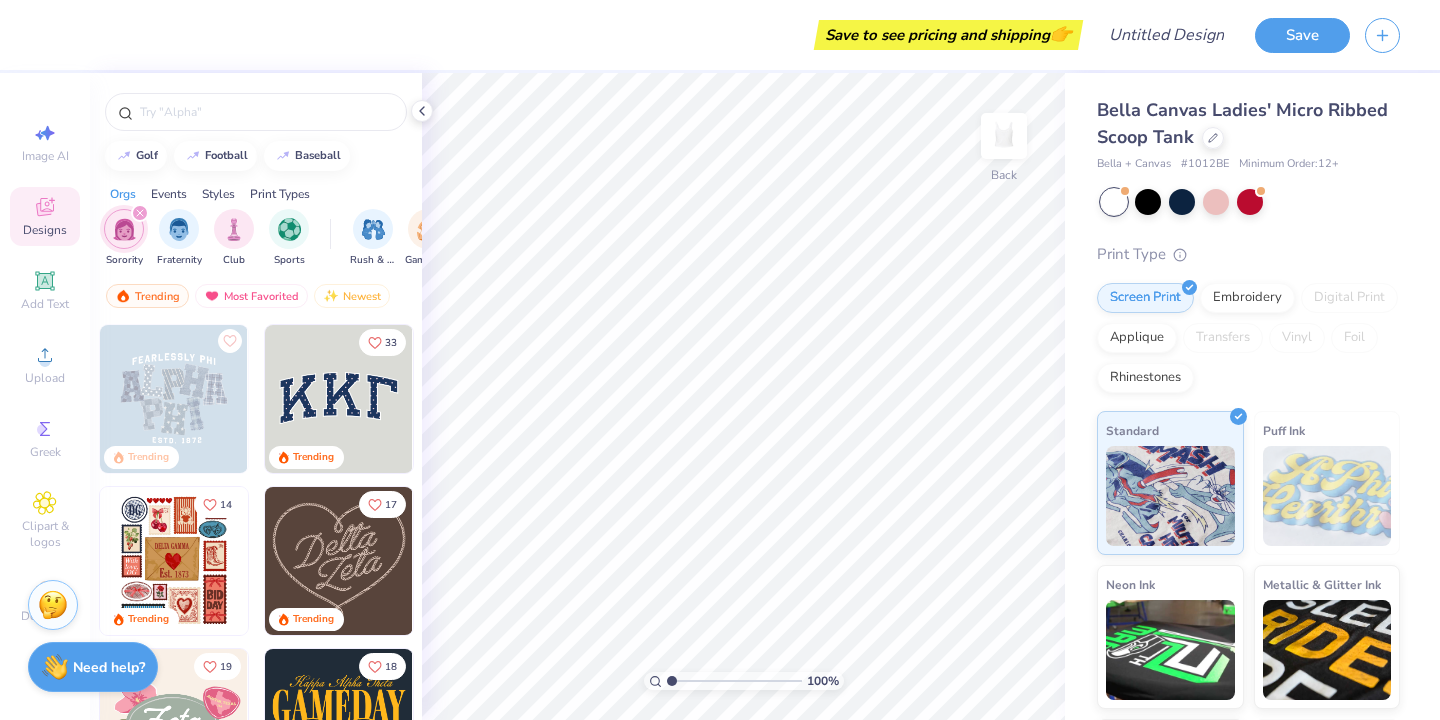 click 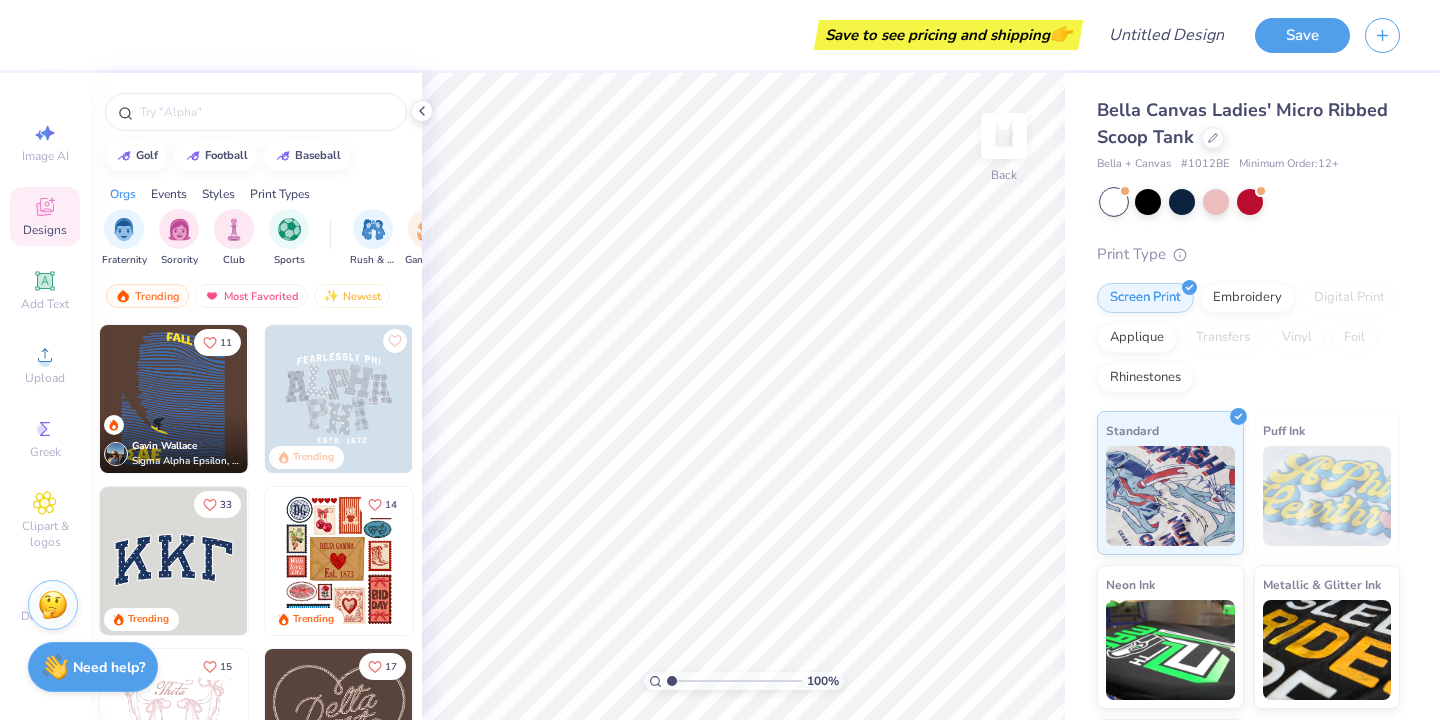 click on "Events" at bounding box center (169, 194) 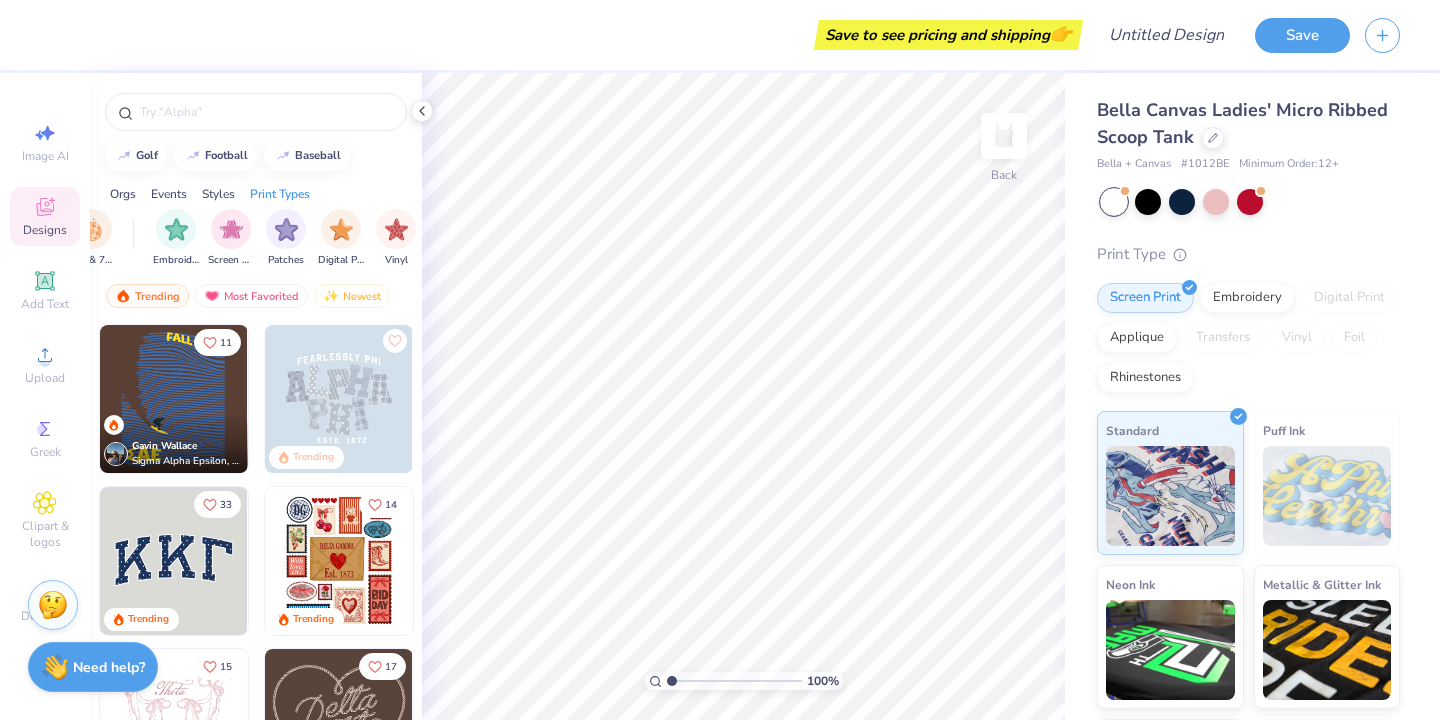 scroll, scrollTop: 0, scrollLeft: 1578, axis: horizontal 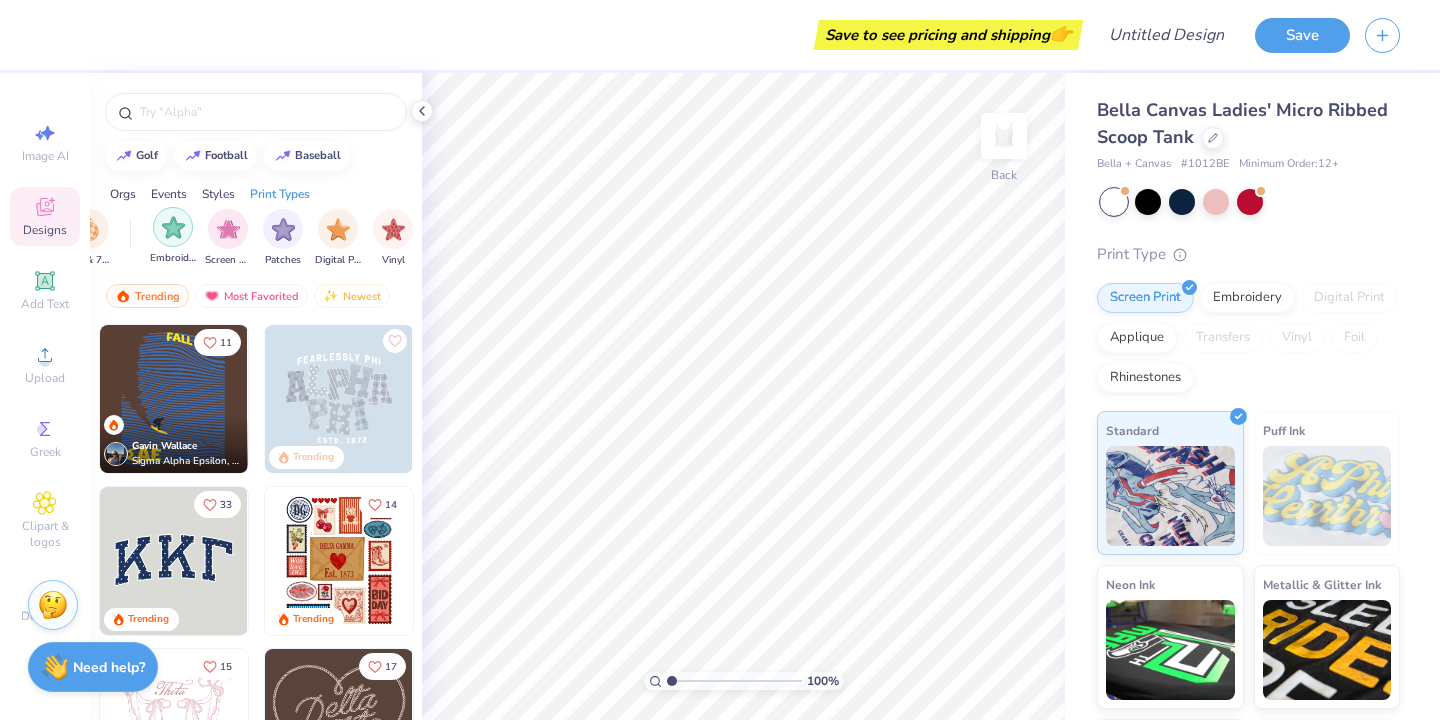 click at bounding box center [173, 227] 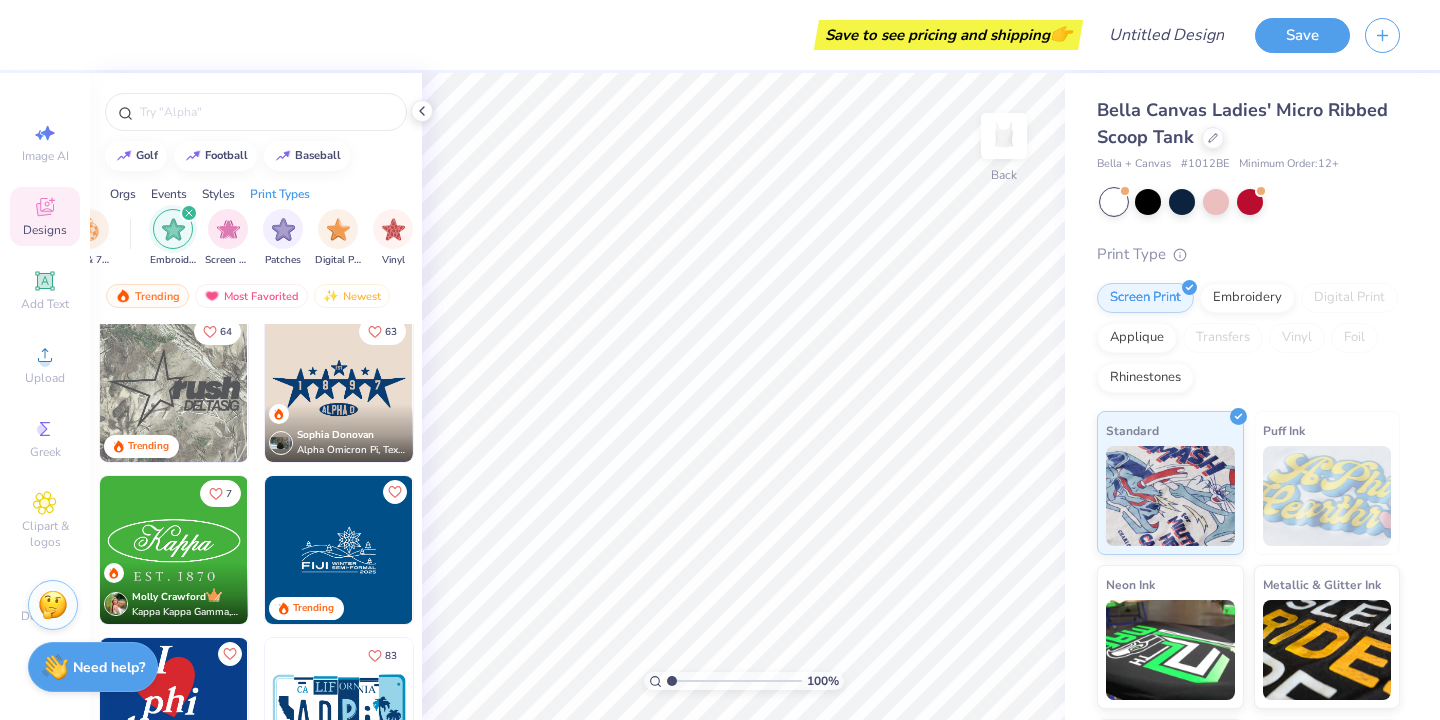 scroll, scrollTop: 0, scrollLeft: 0, axis: both 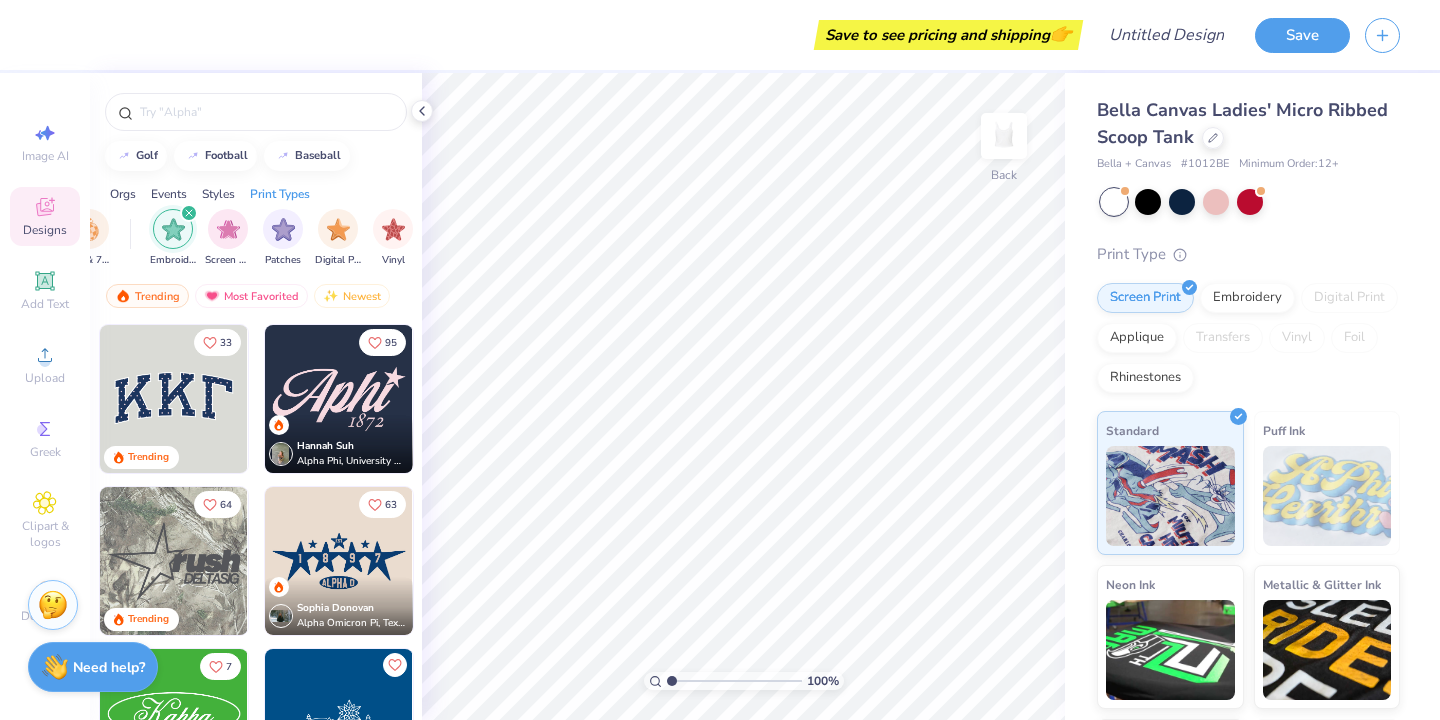 click on "Events" at bounding box center (169, 194) 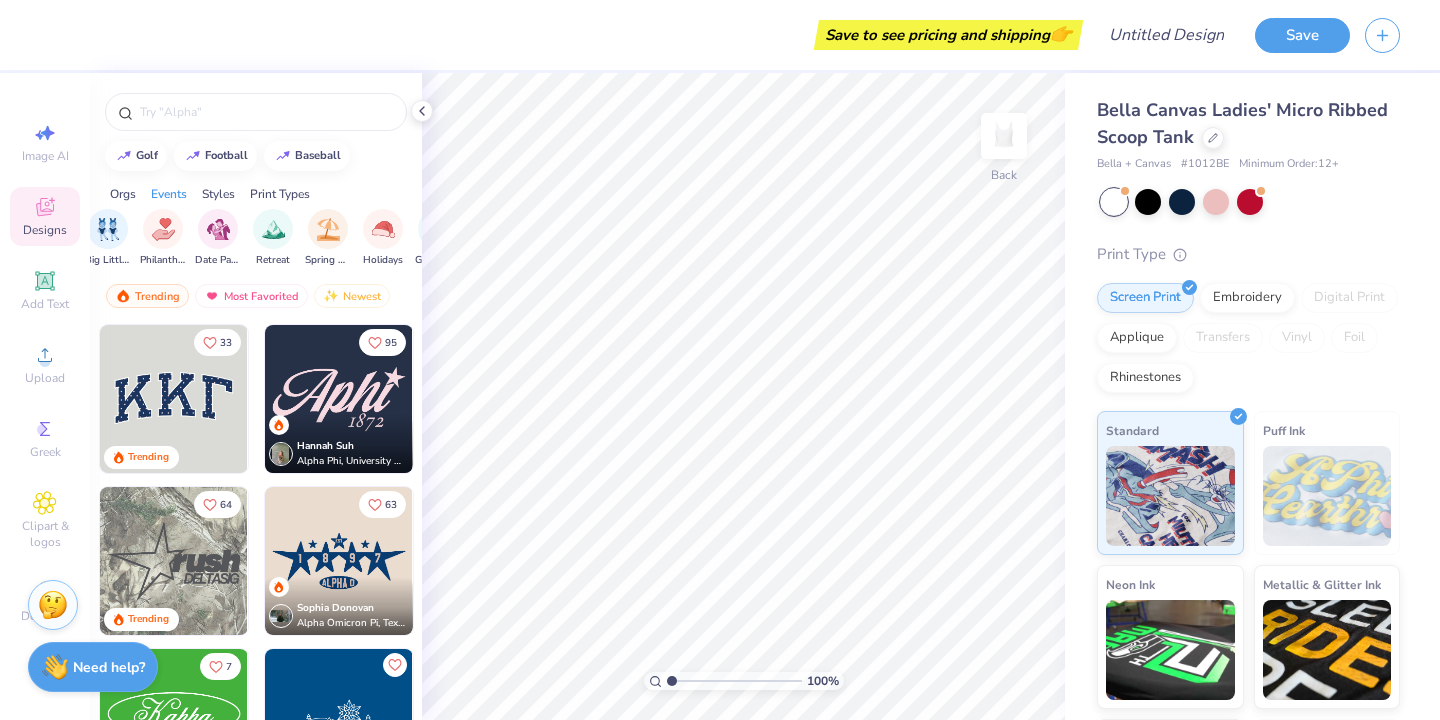 scroll, scrollTop: 0, scrollLeft: 489, axis: horizontal 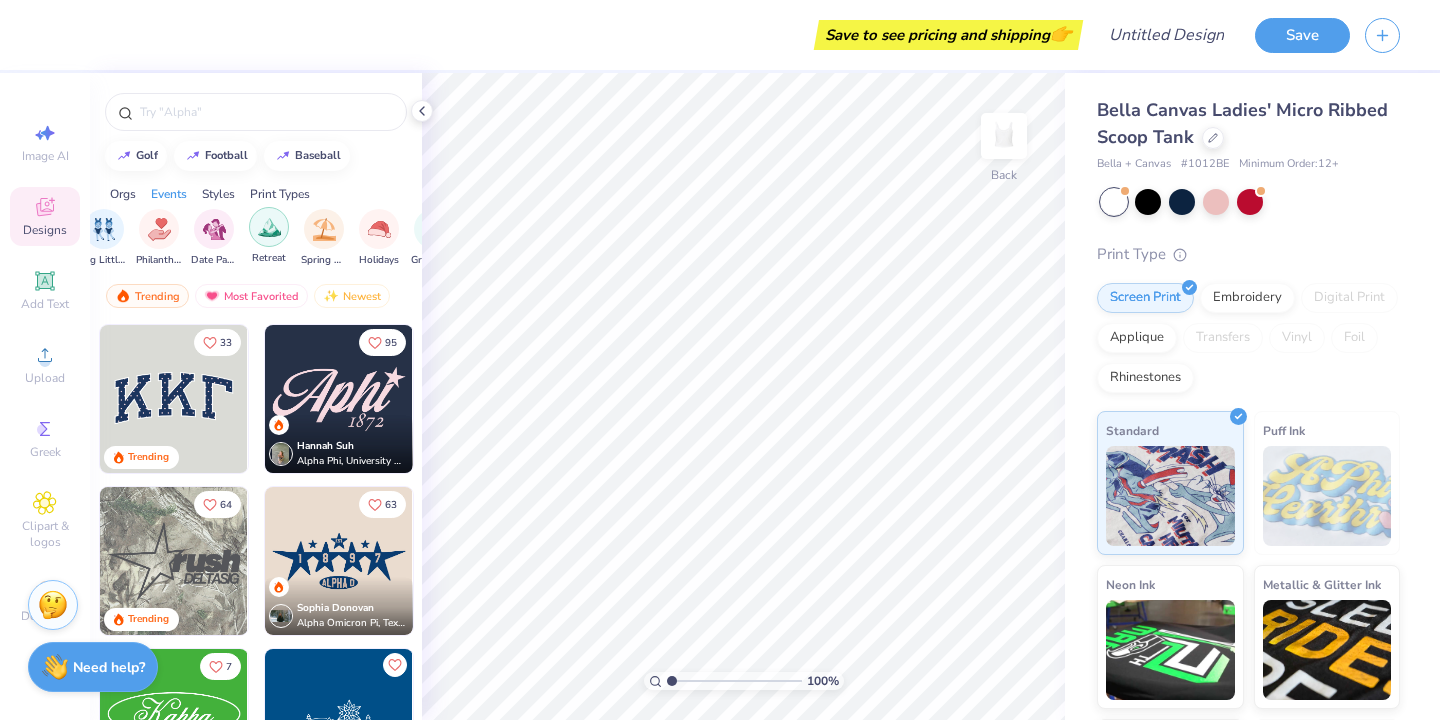 click at bounding box center (269, 227) 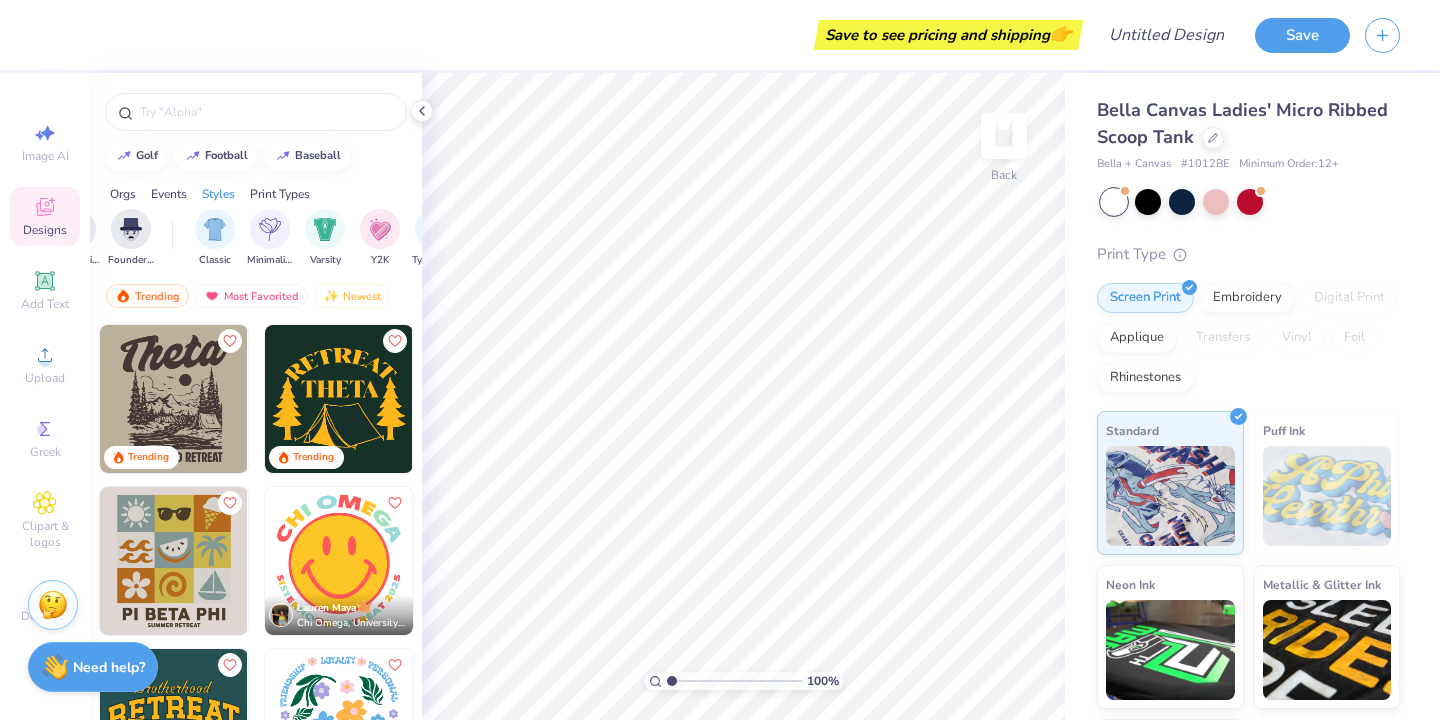 scroll, scrollTop: 0, scrollLeft: 994, axis: horizontal 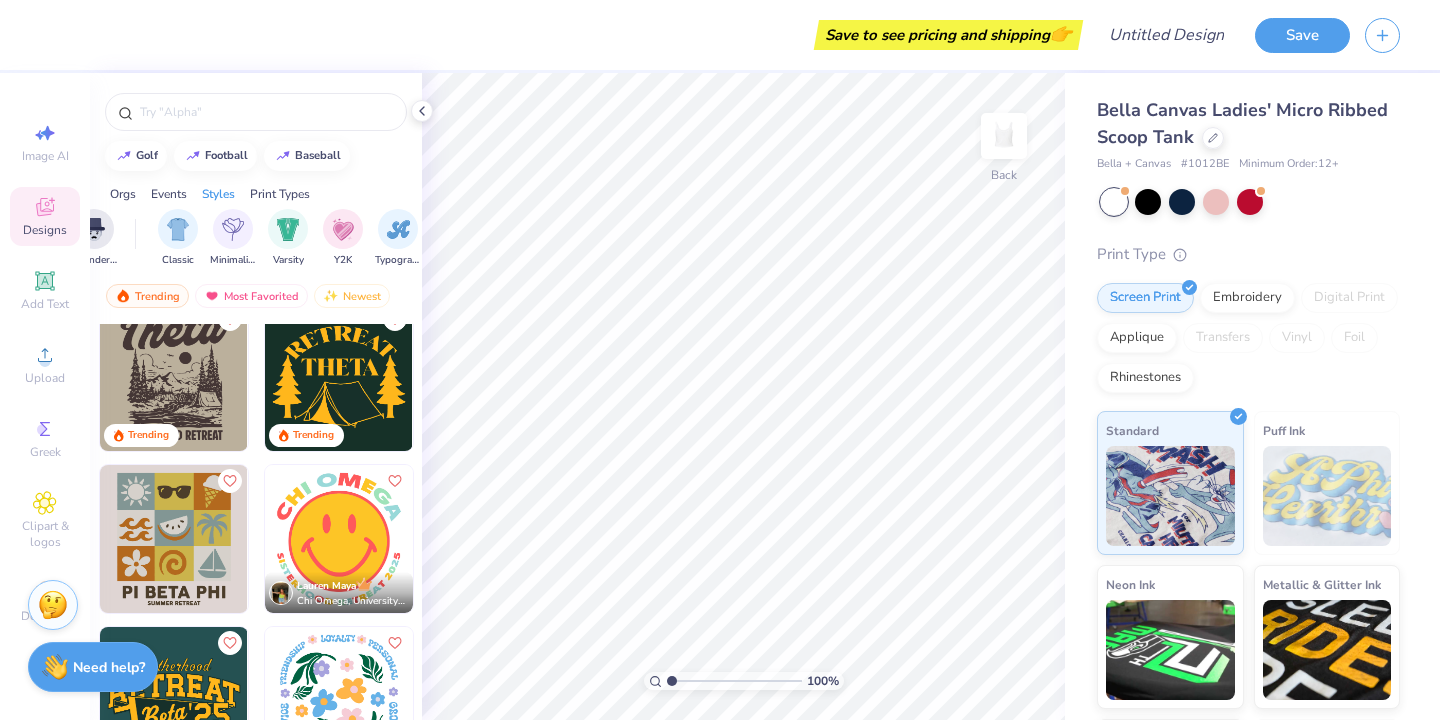 click on "Print Types" at bounding box center [280, 194] 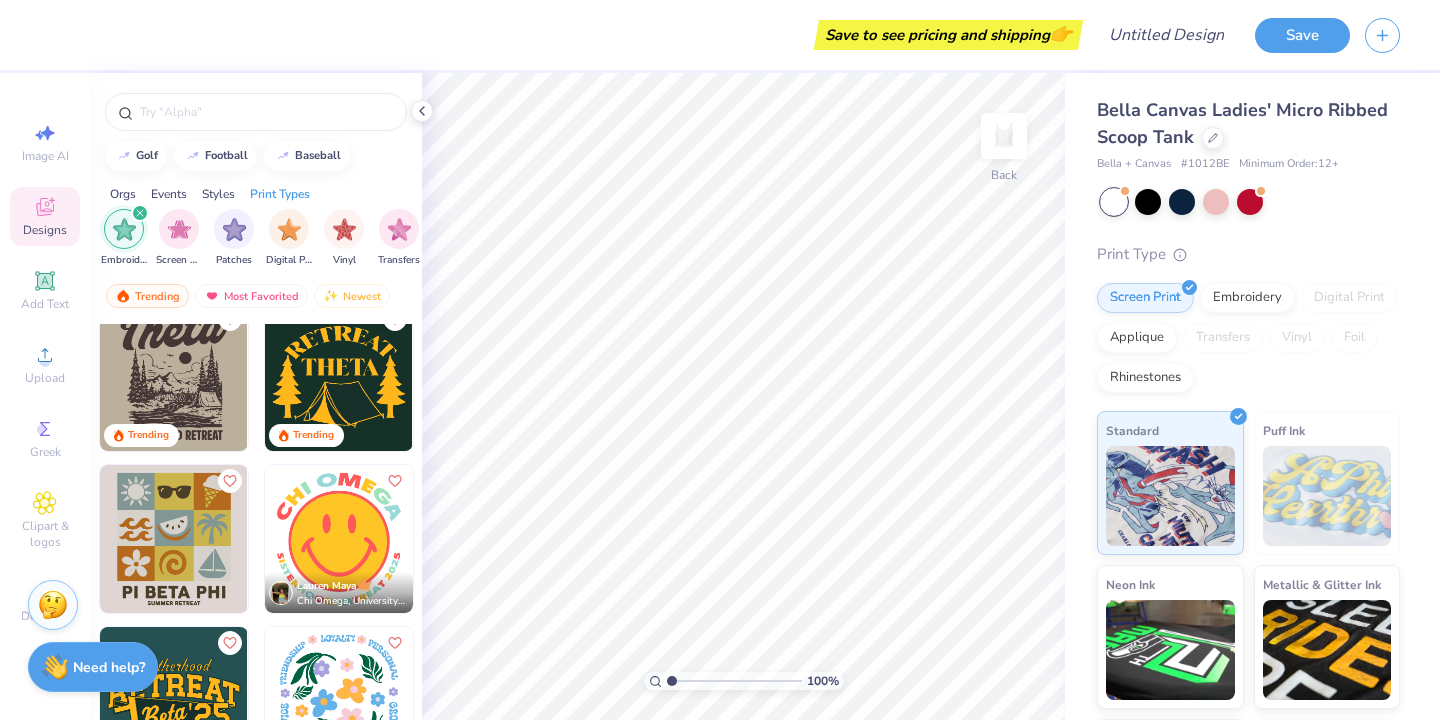 click on "Styles" at bounding box center [218, 194] 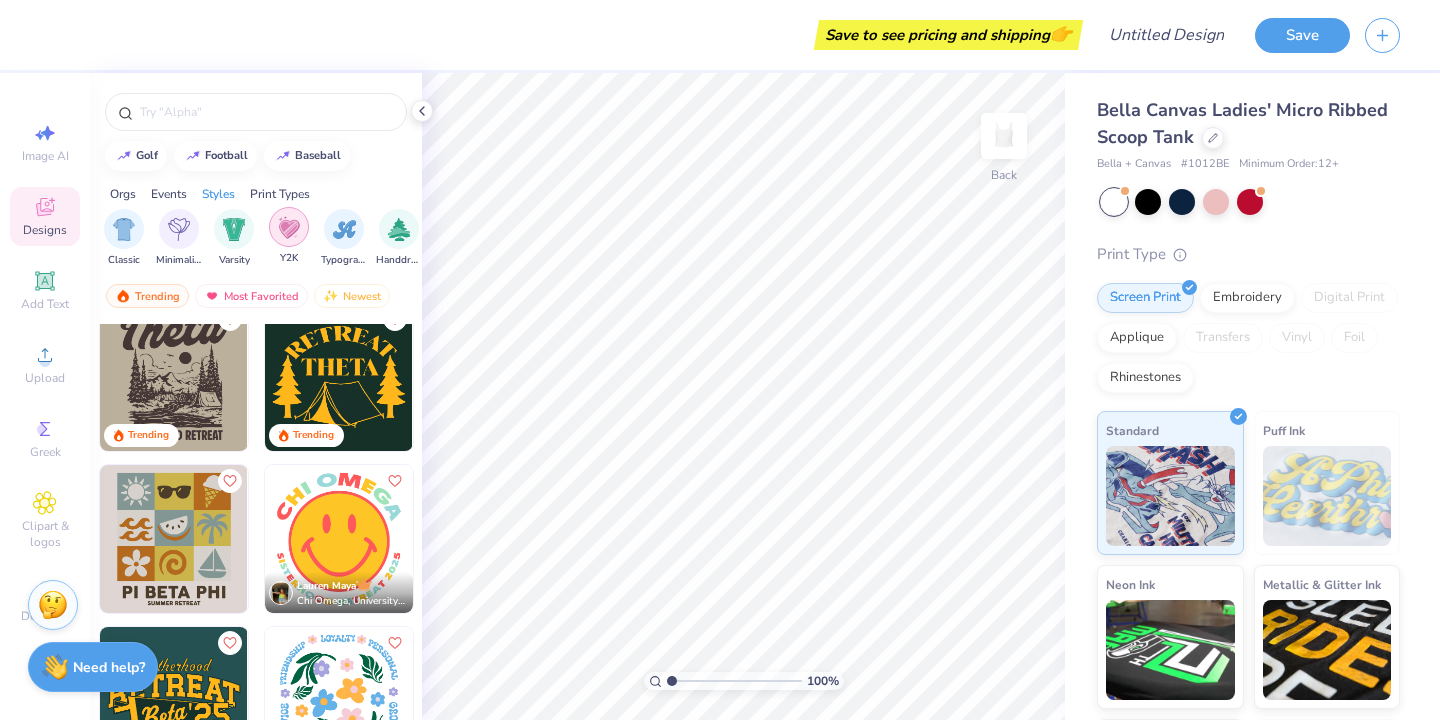 scroll, scrollTop: 0, scrollLeft: 1054, axis: horizontal 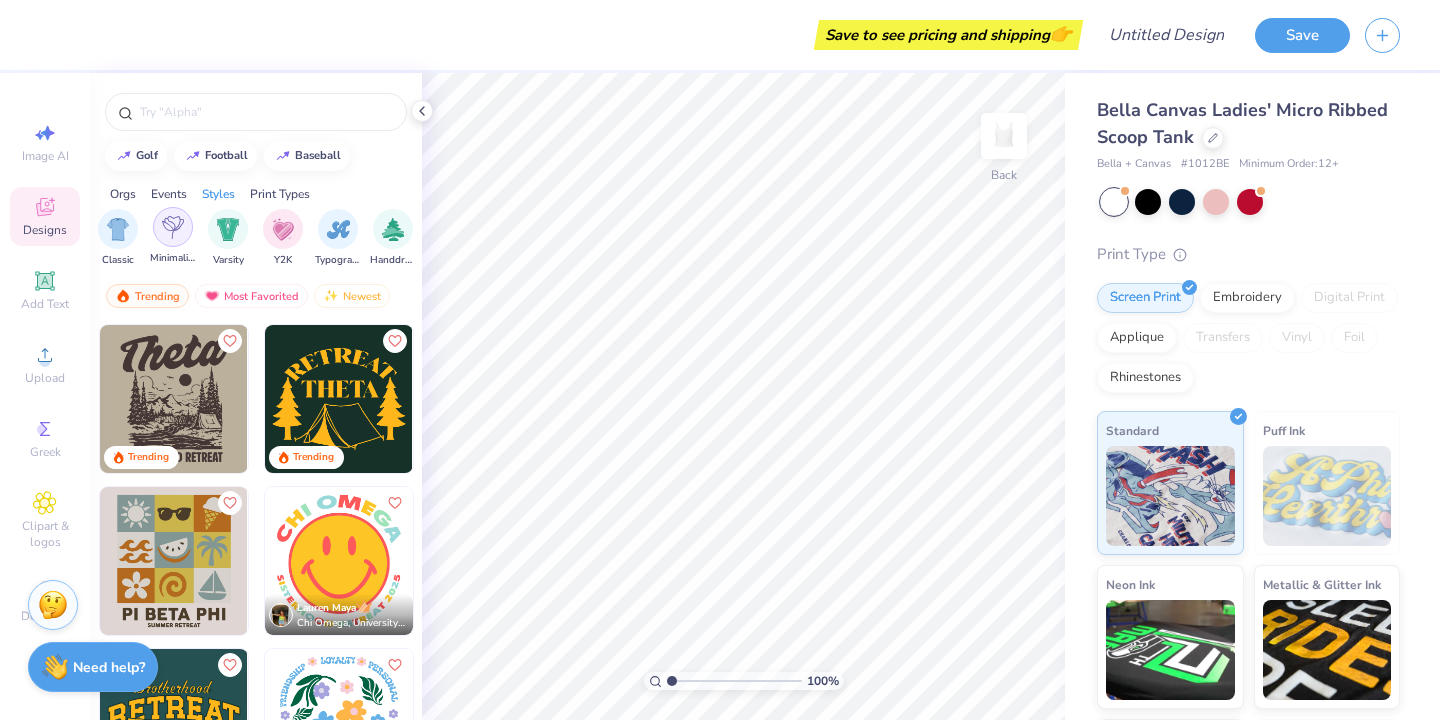 click at bounding box center (173, 227) 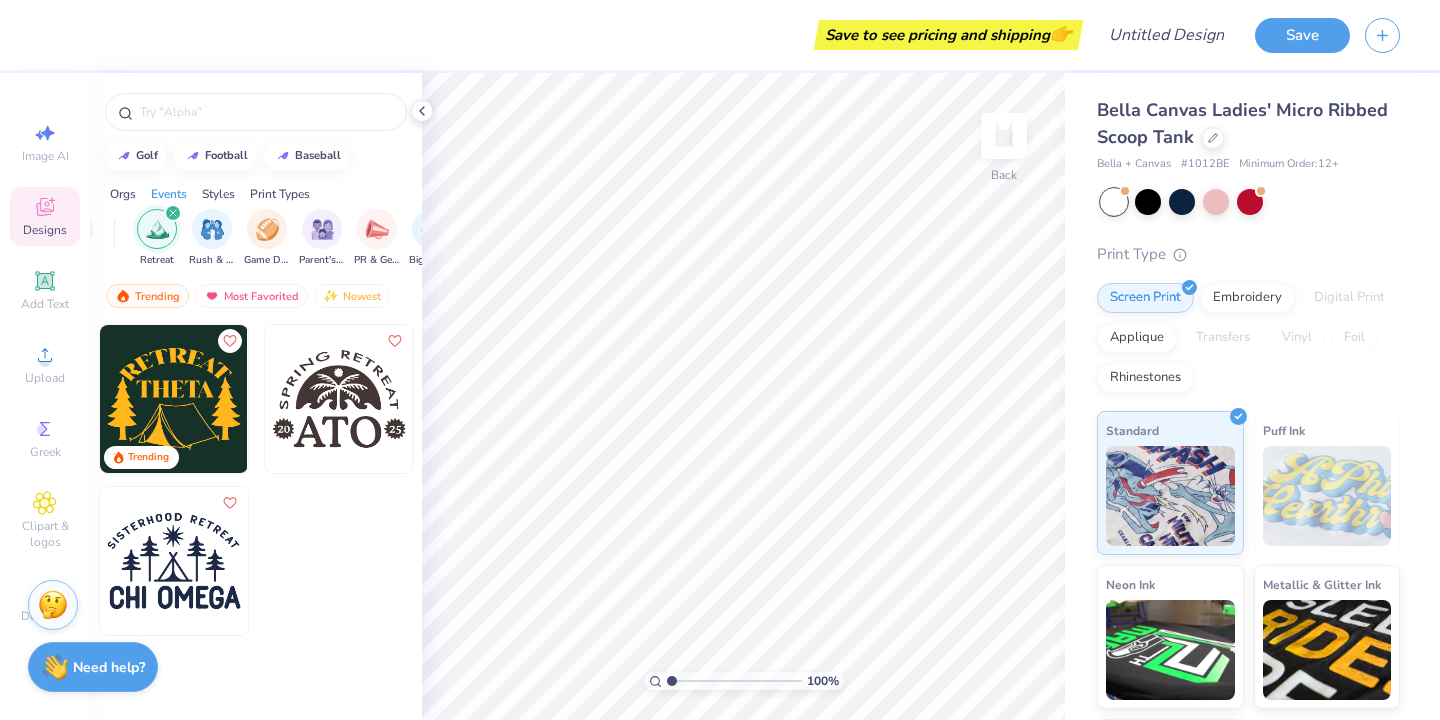 scroll, scrollTop: 0, scrollLeft: 201, axis: horizontal 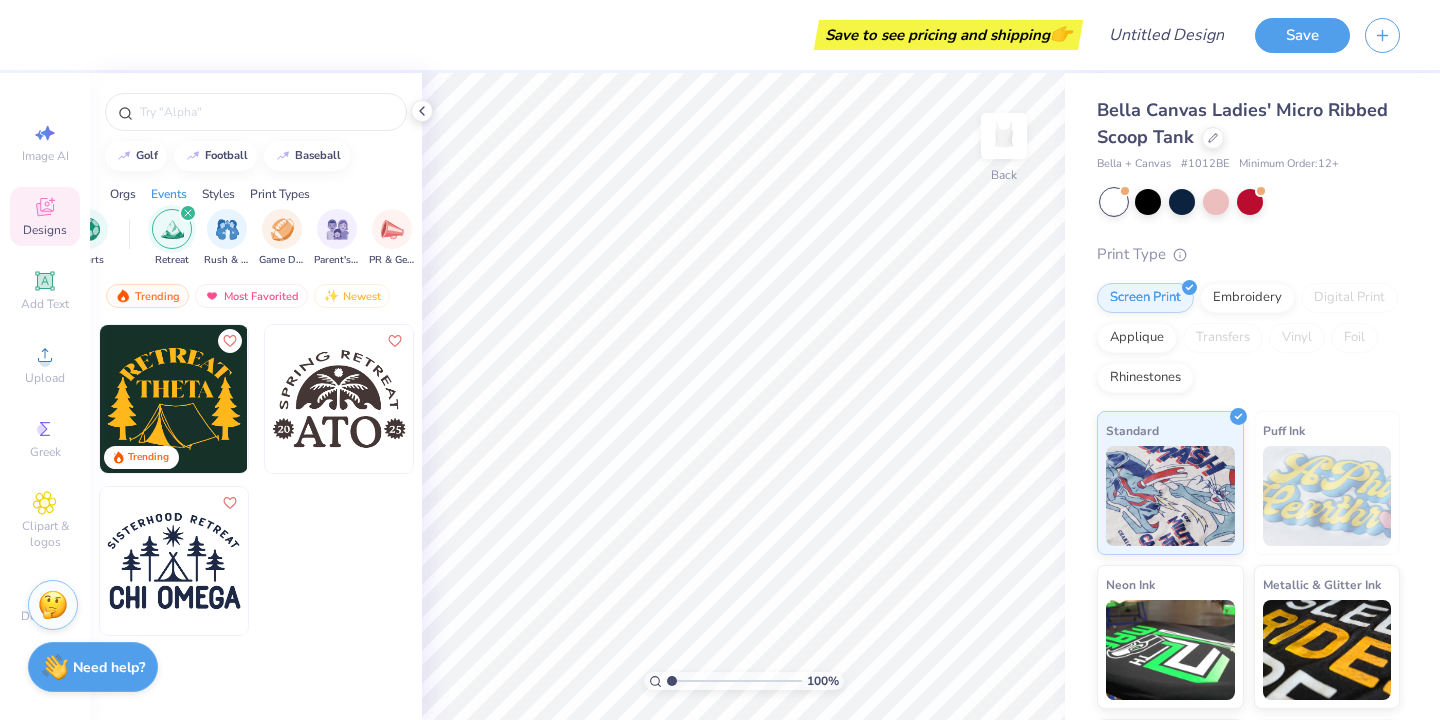 click 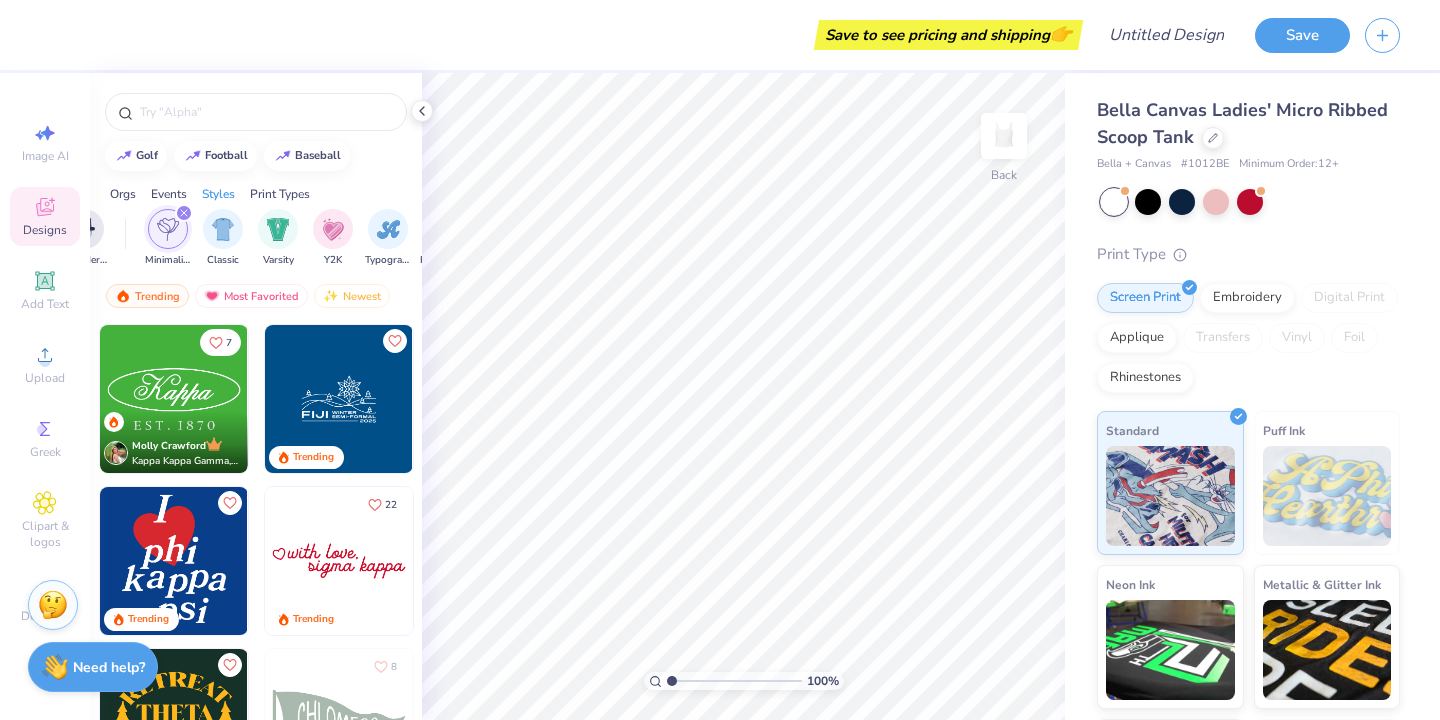 scroll, scrollTop: 0, scrollLeft: 1006, axis: horizontal 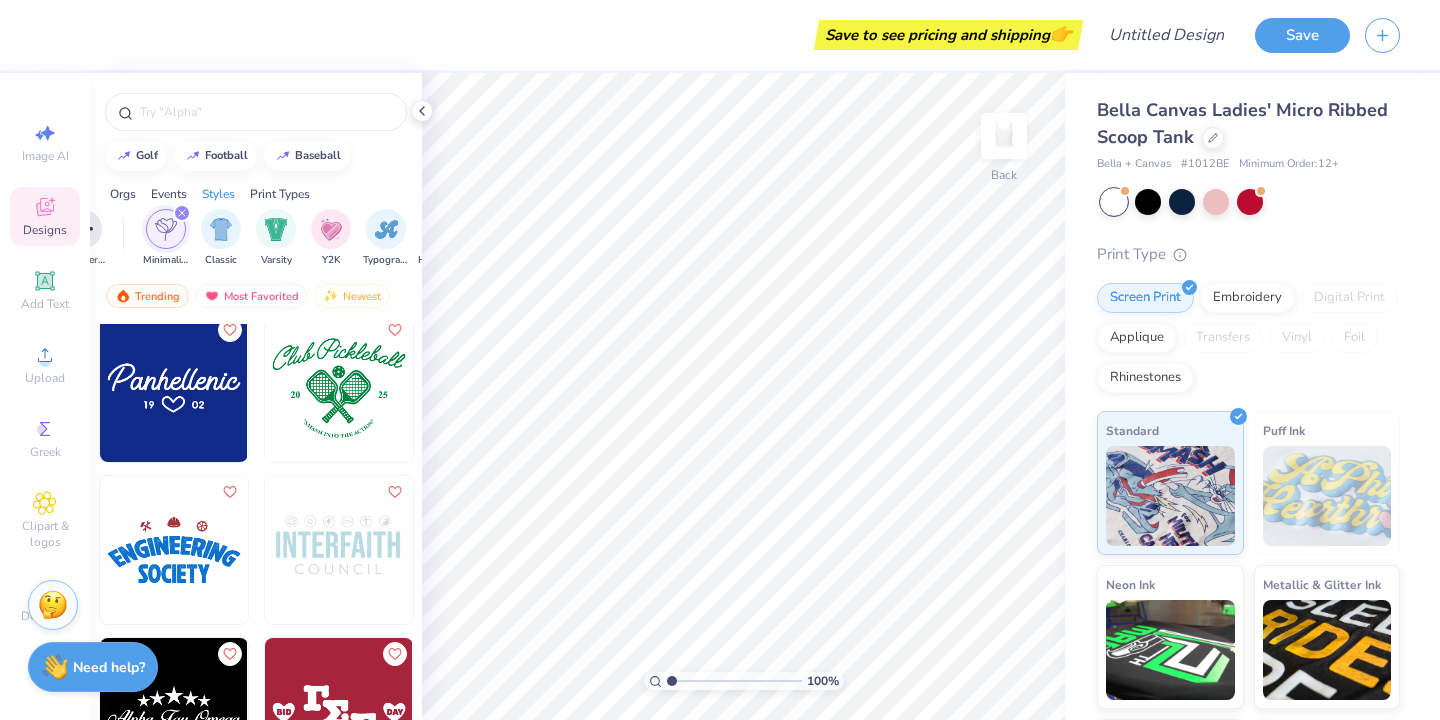 click at bounding box center [174, 388] 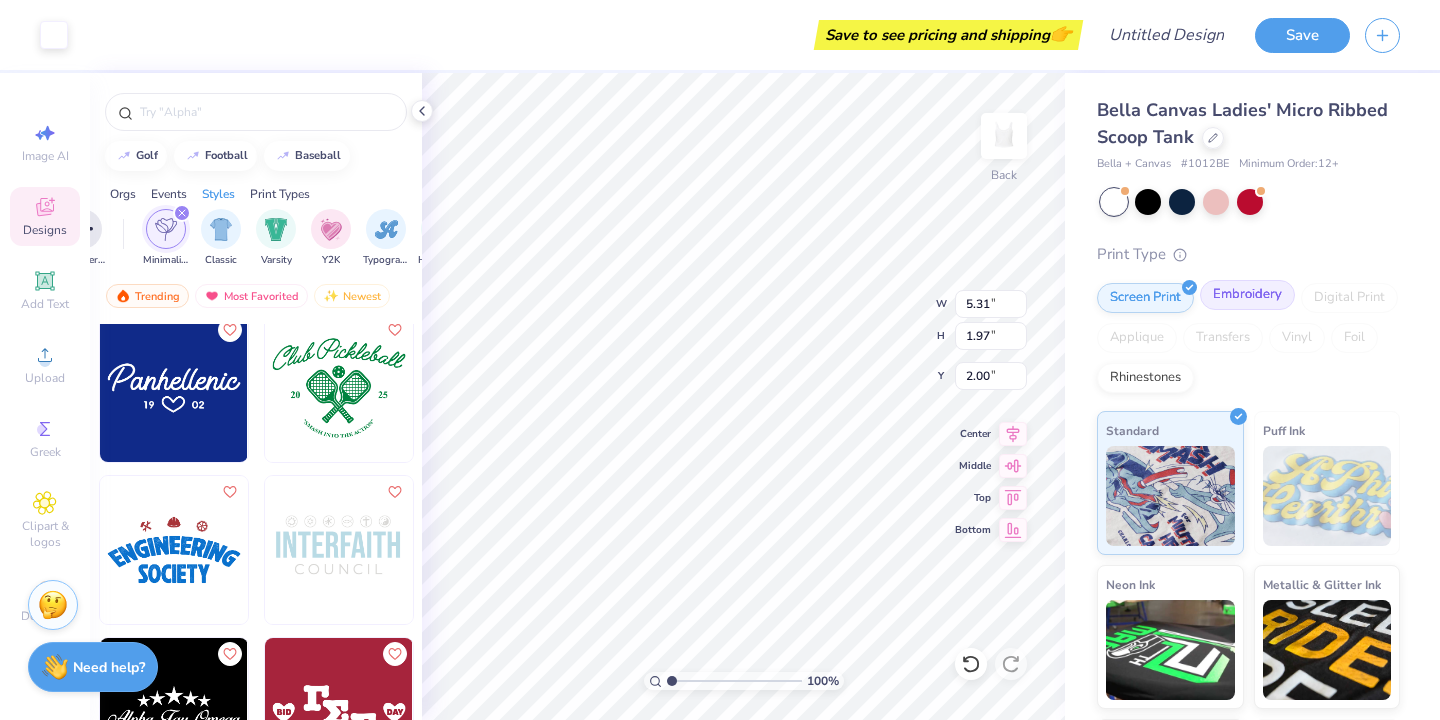 click on "Embroidery" at bounding box center [1247, 295] 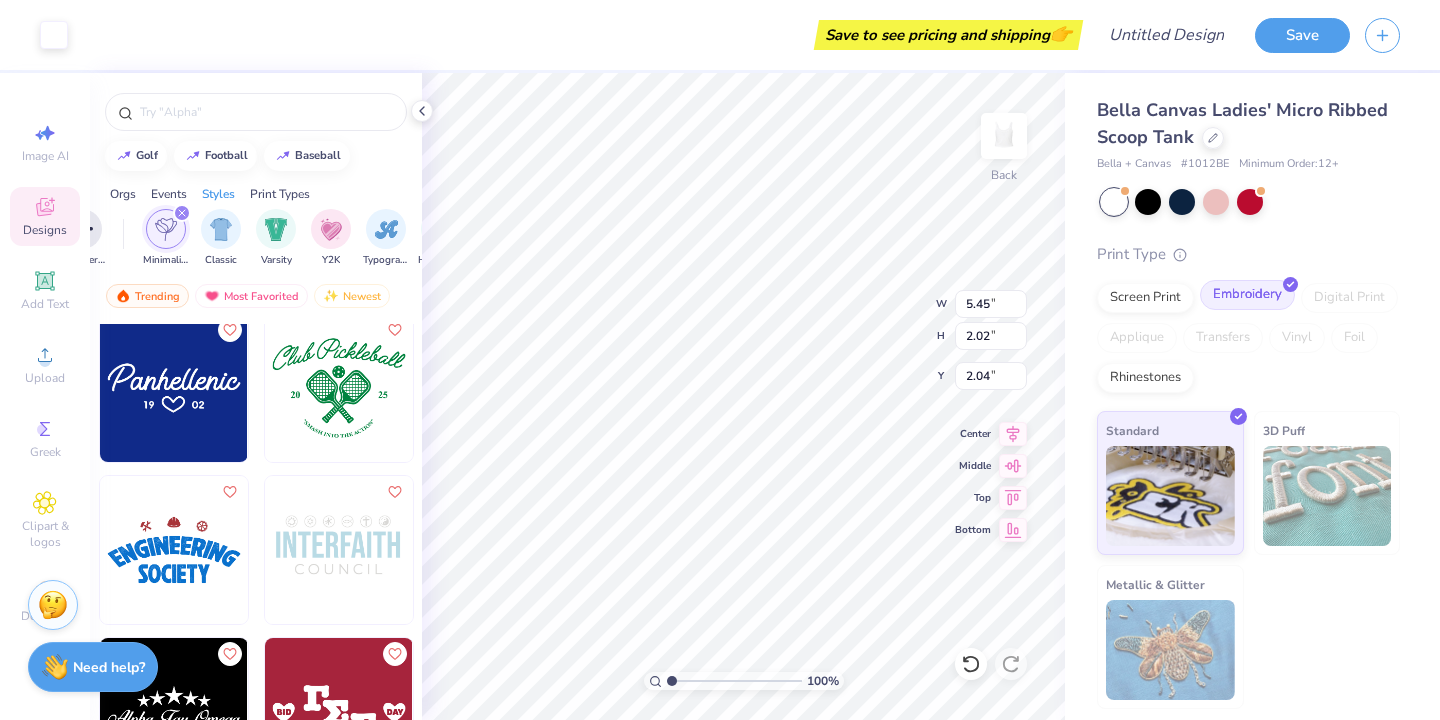 type on "5.45" 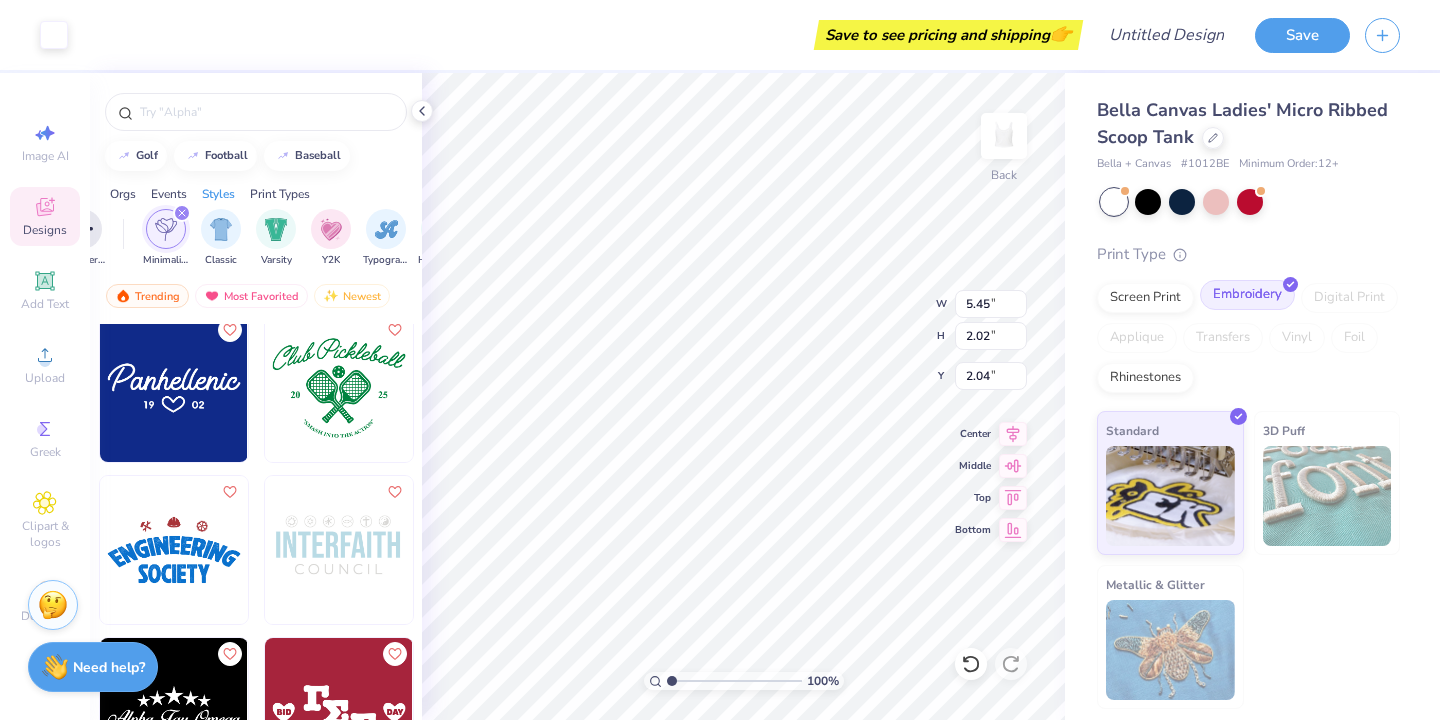 type on "2.02" 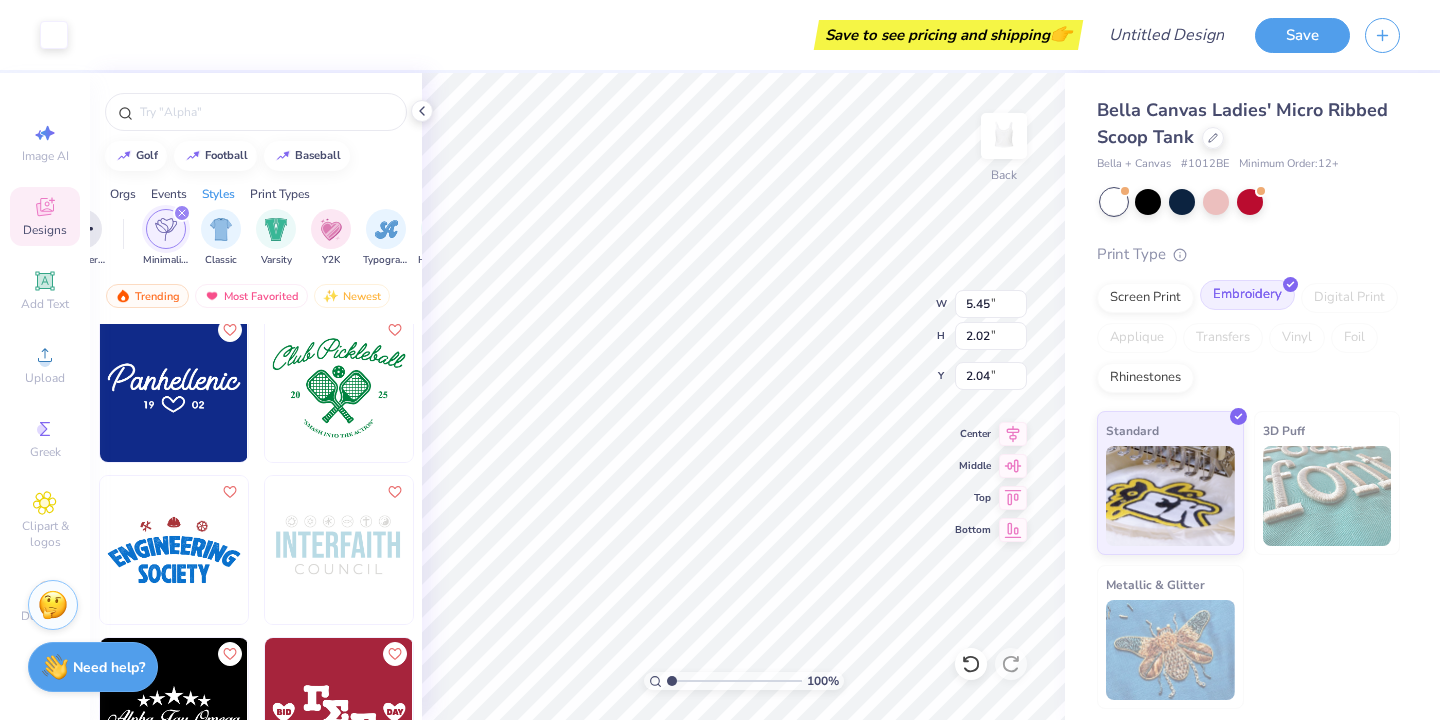 type on "2.04" 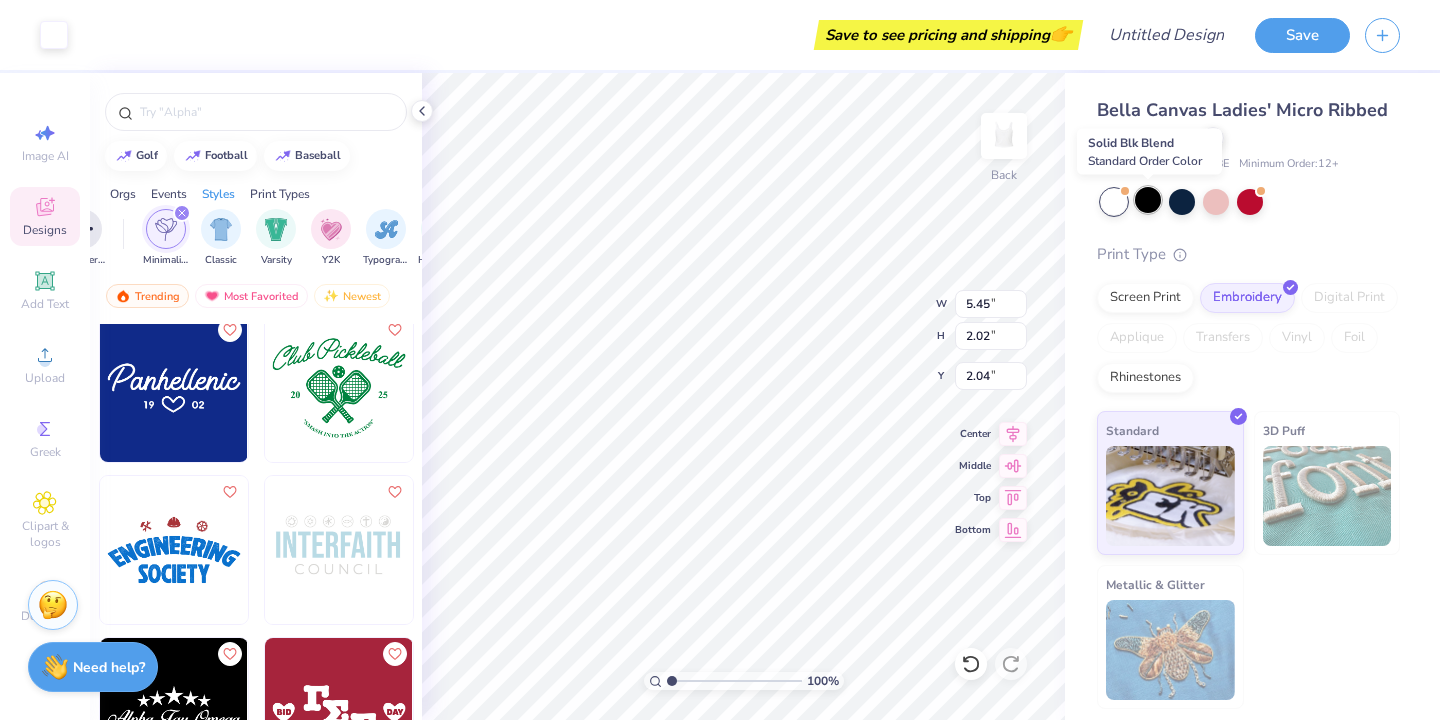 click at bounding box center (1148, 200) 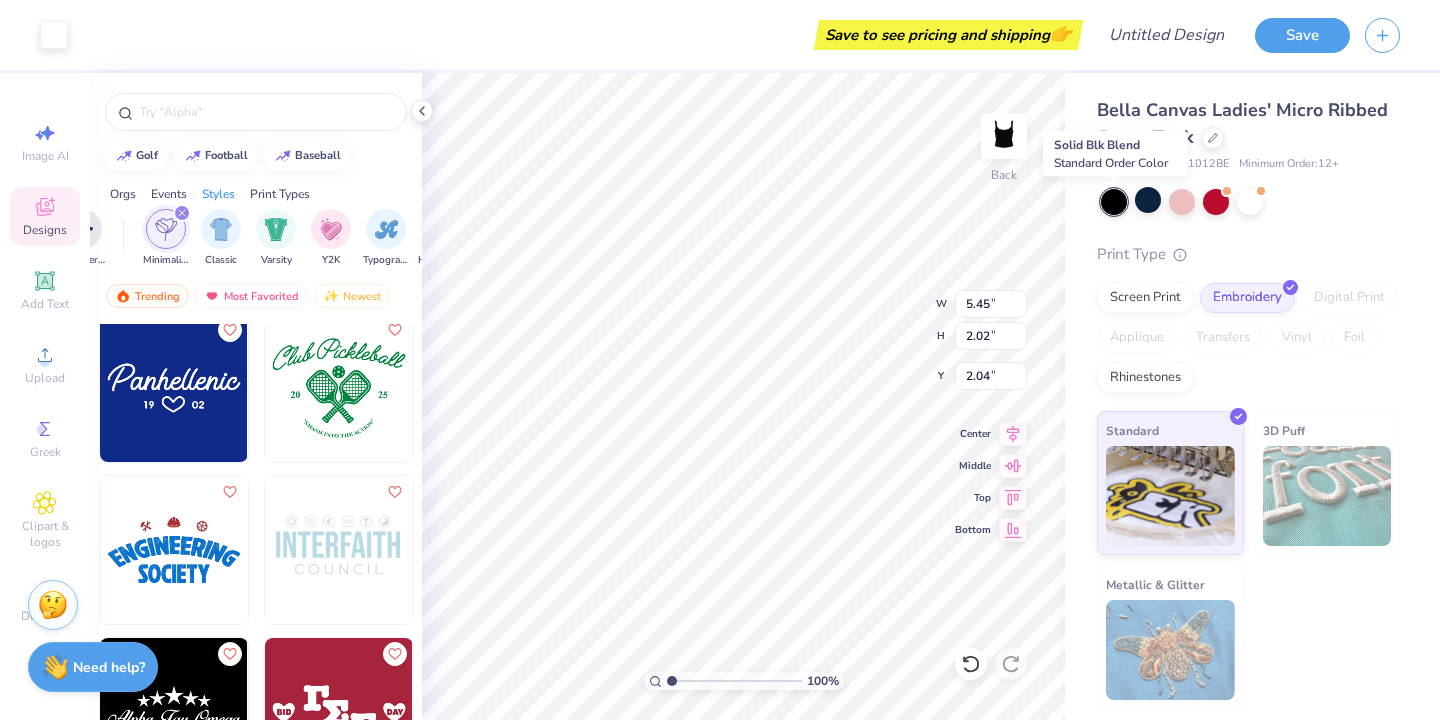 click at bounding box center [1114, 202] 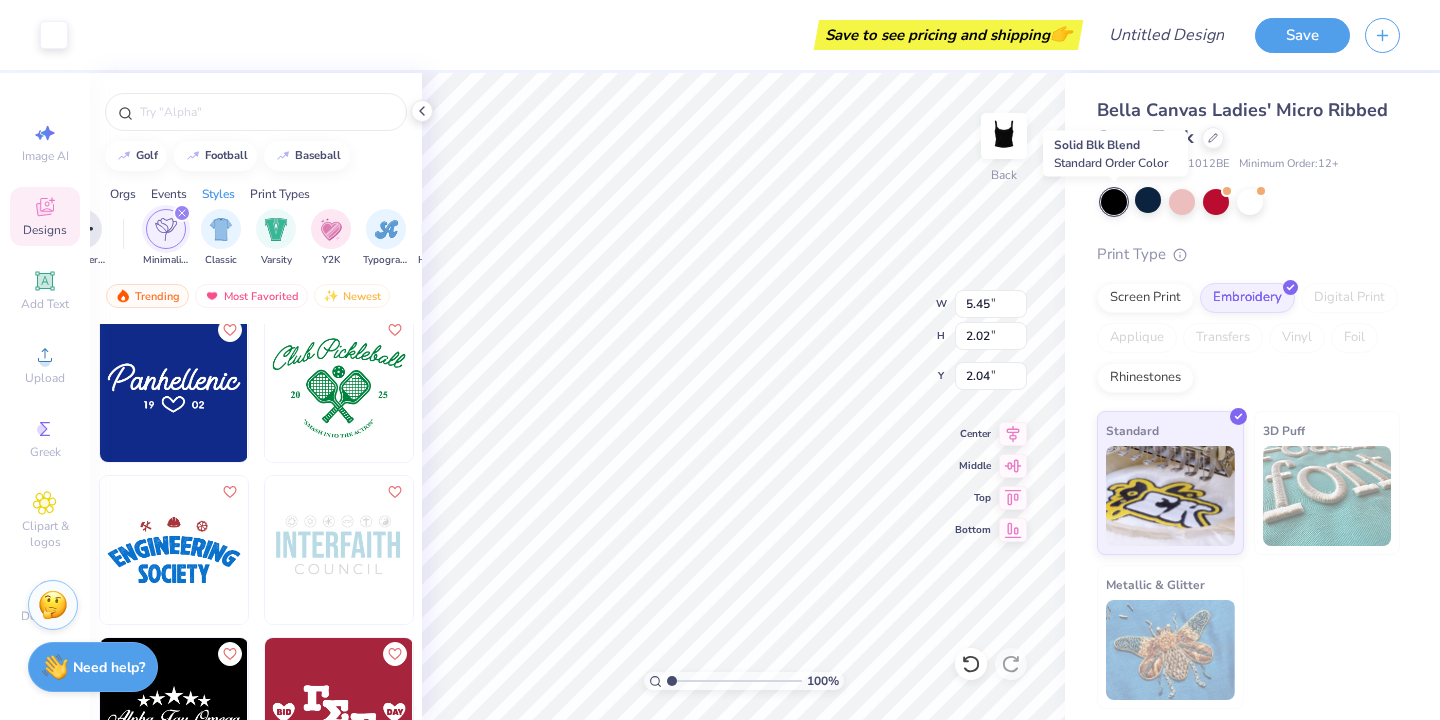 click at bounding box center (1114, 202) 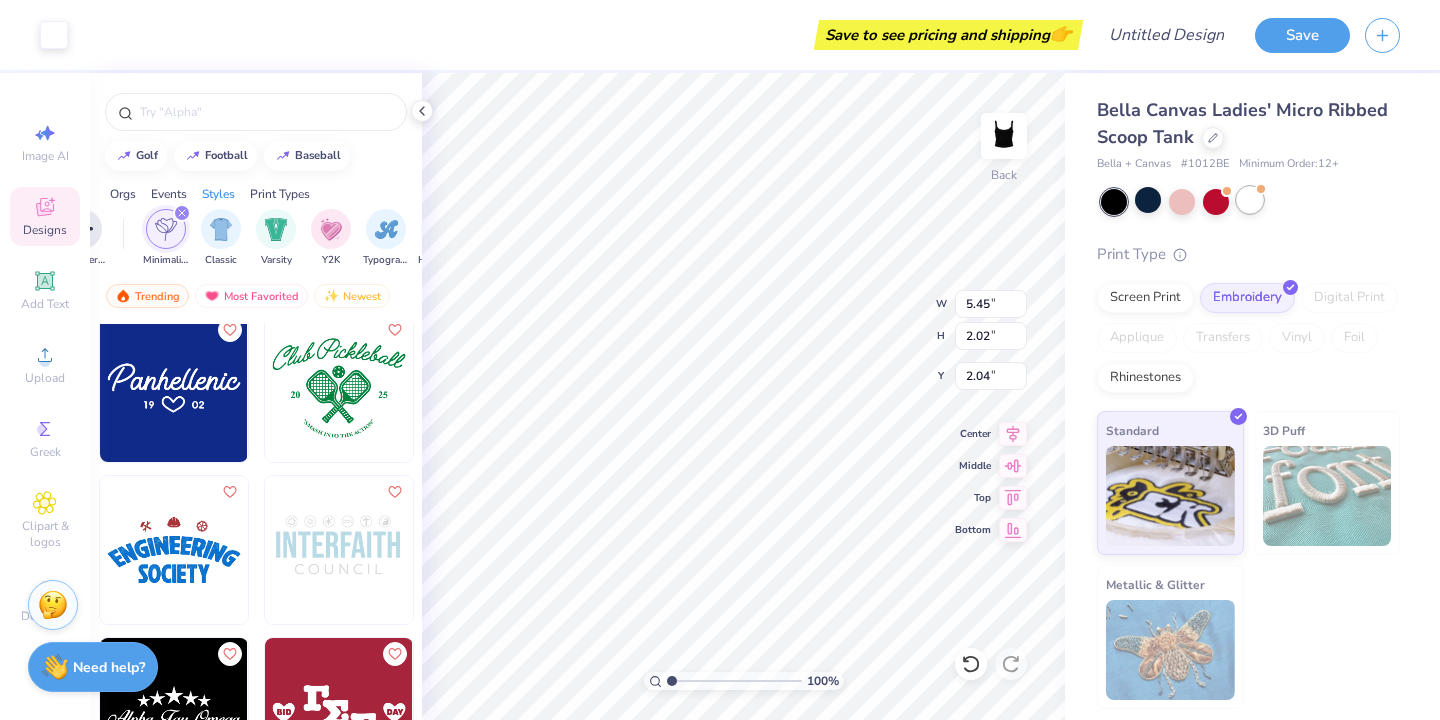 click at bounding box center [1250, 200] 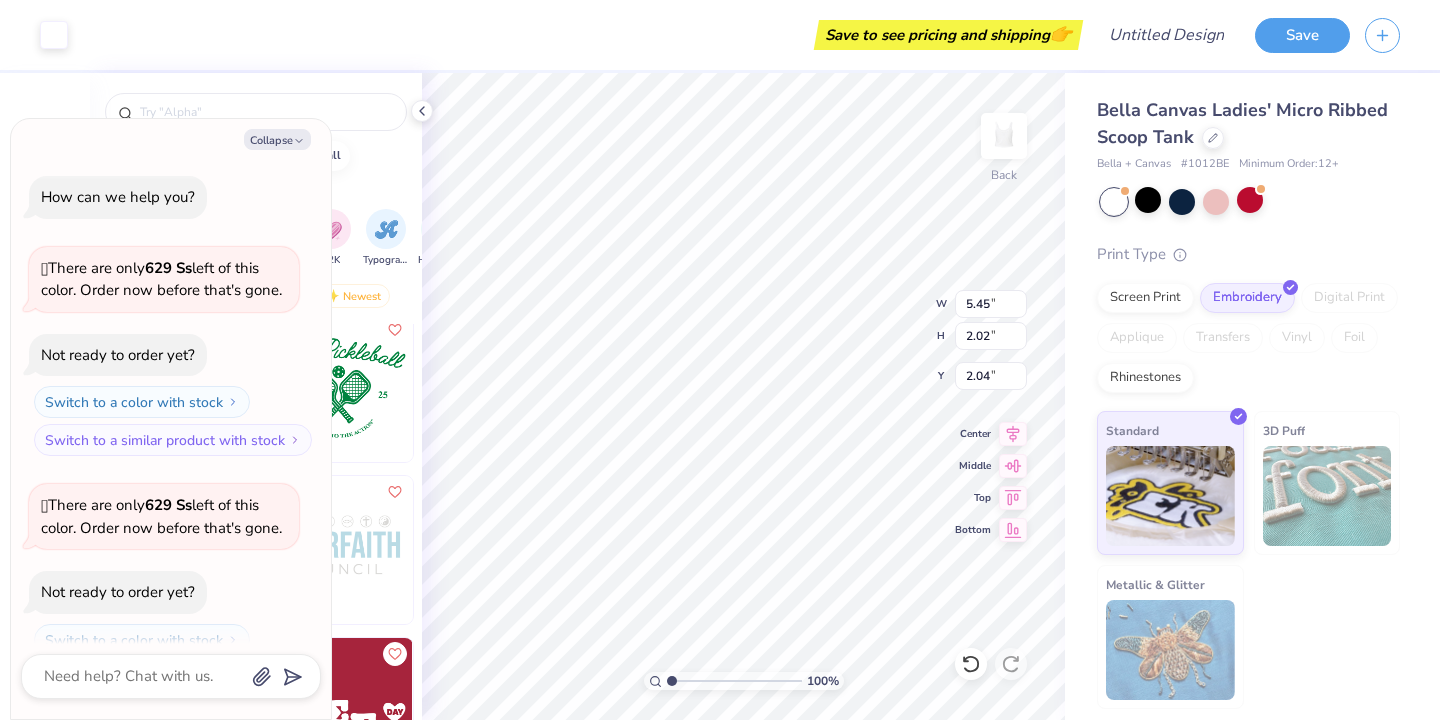 scroll, scrollTop: 65, scrollLeft: 0, axis: vertical 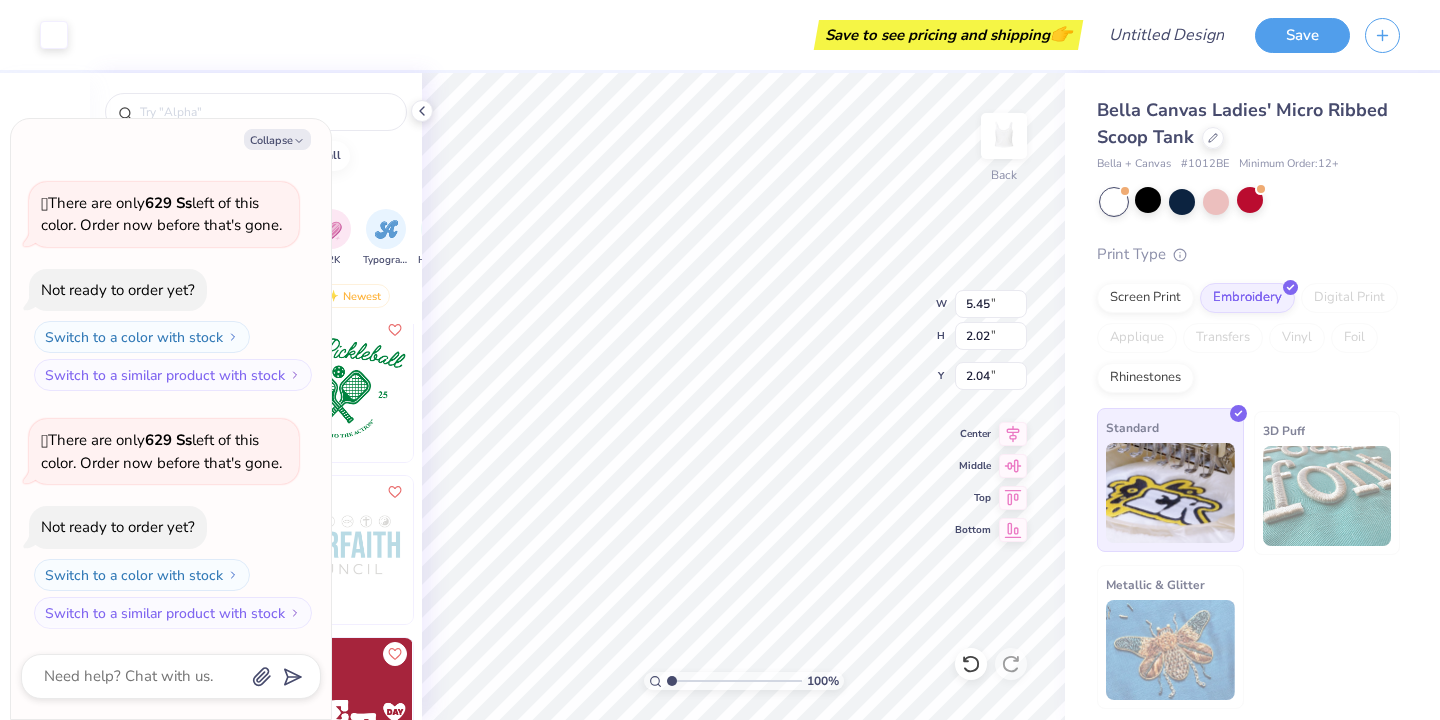 click at bounding box center [1170, 493] 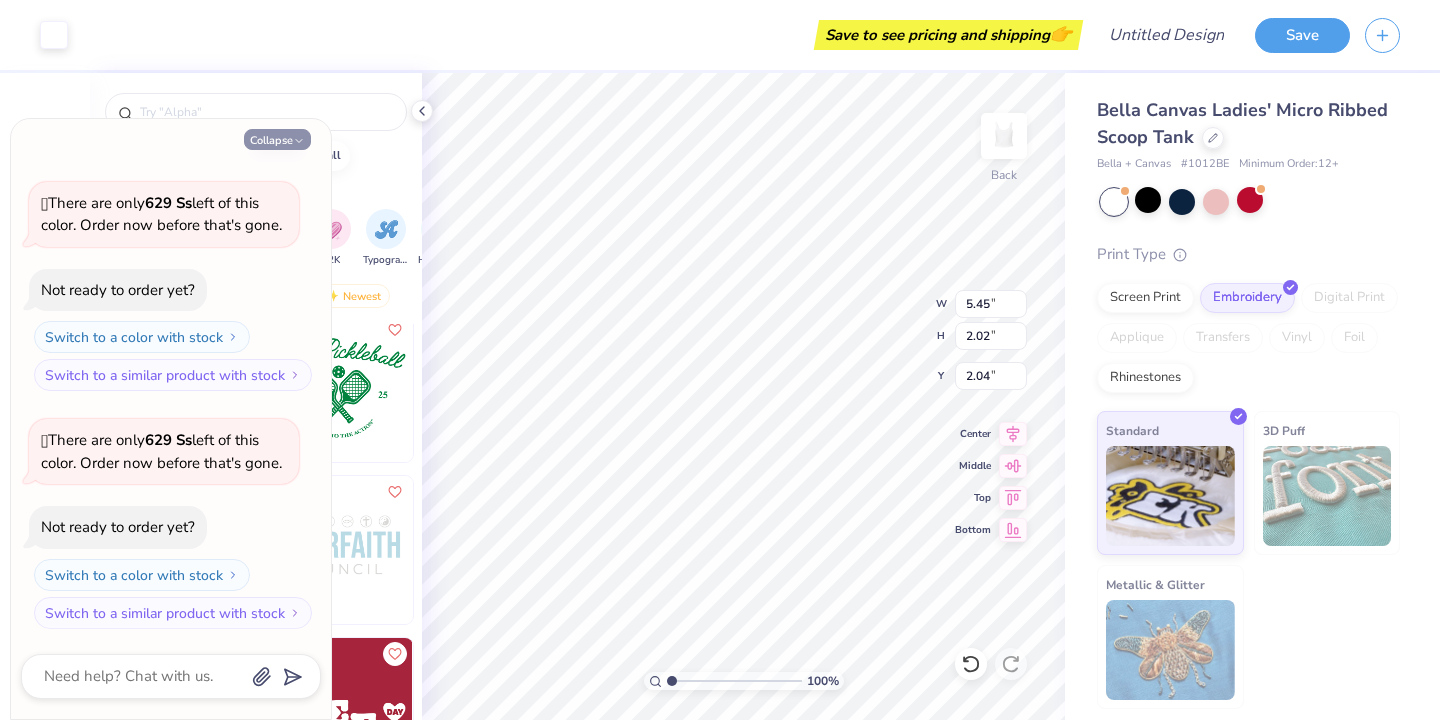 click on "Collapse" at bounding box center (277, 139) 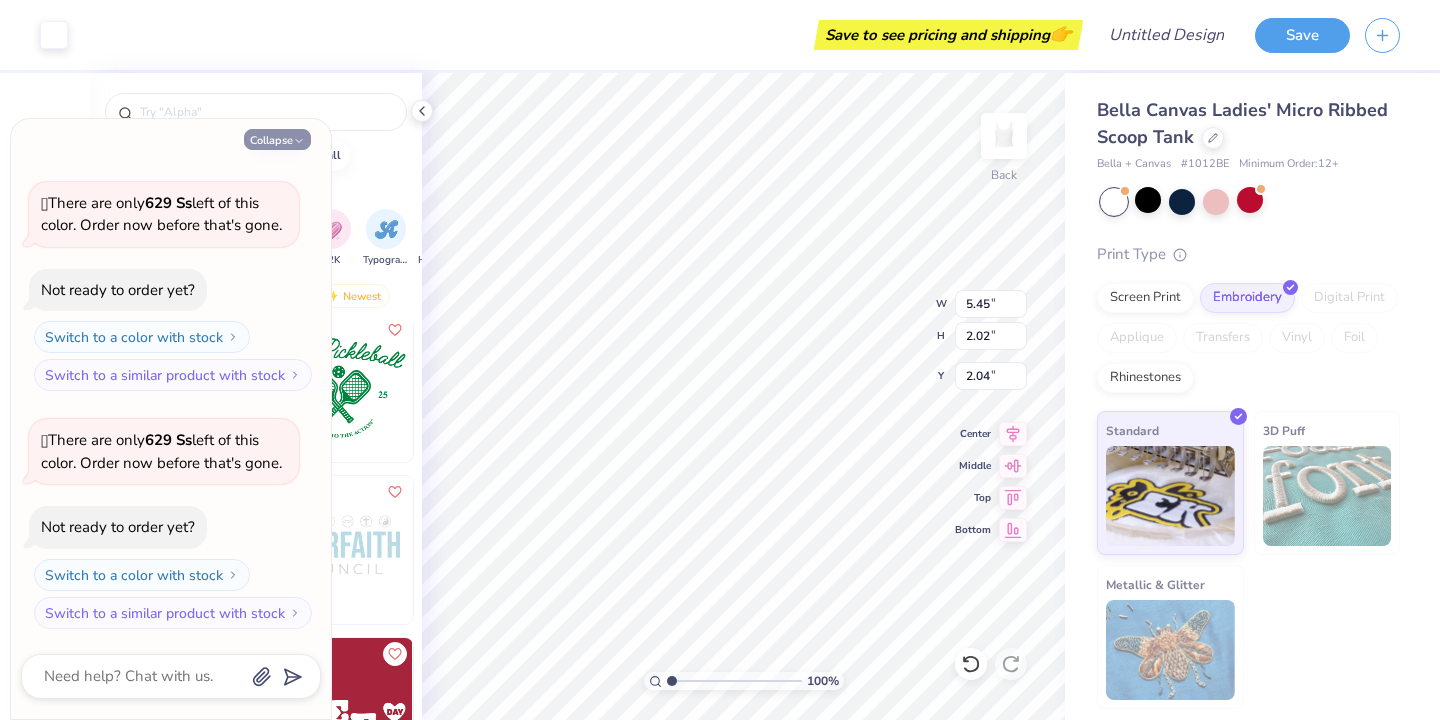 type on "x" 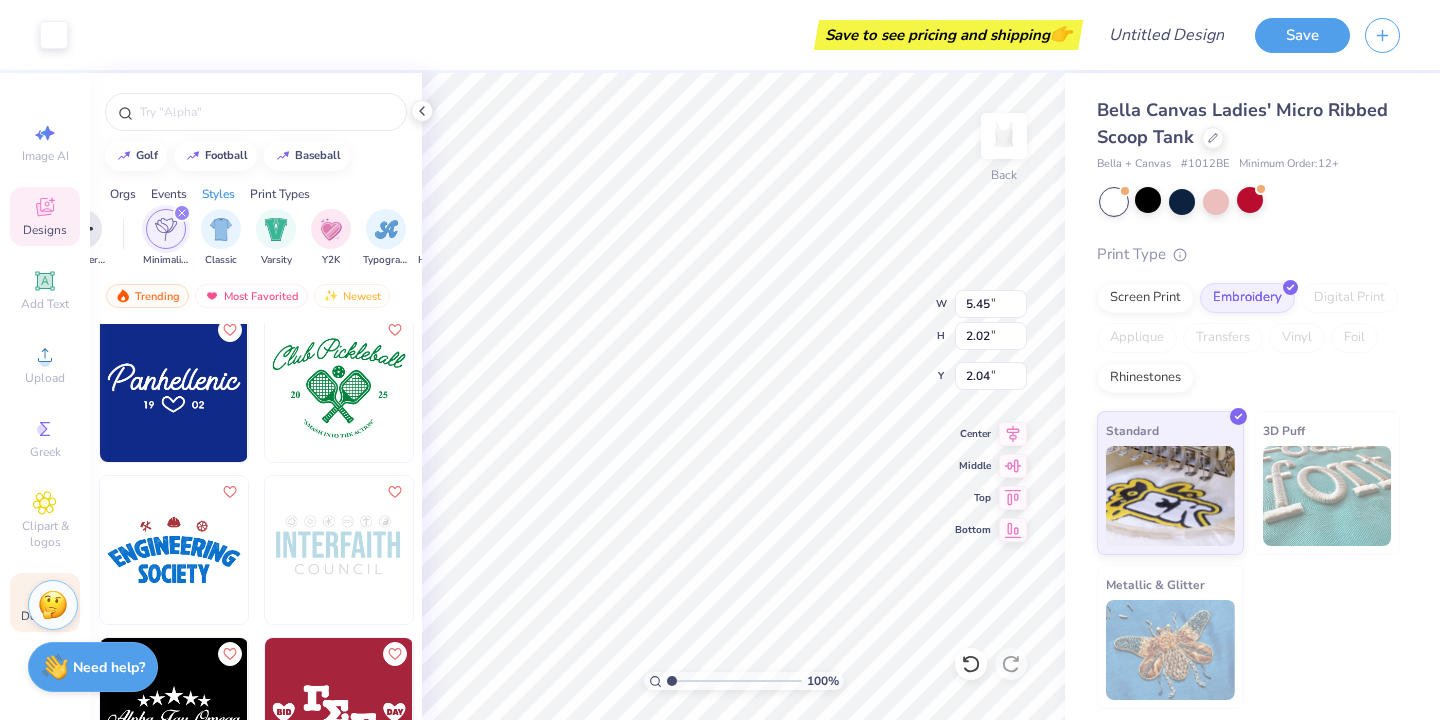 click on "Decorate" at bounding box center (45, 602) 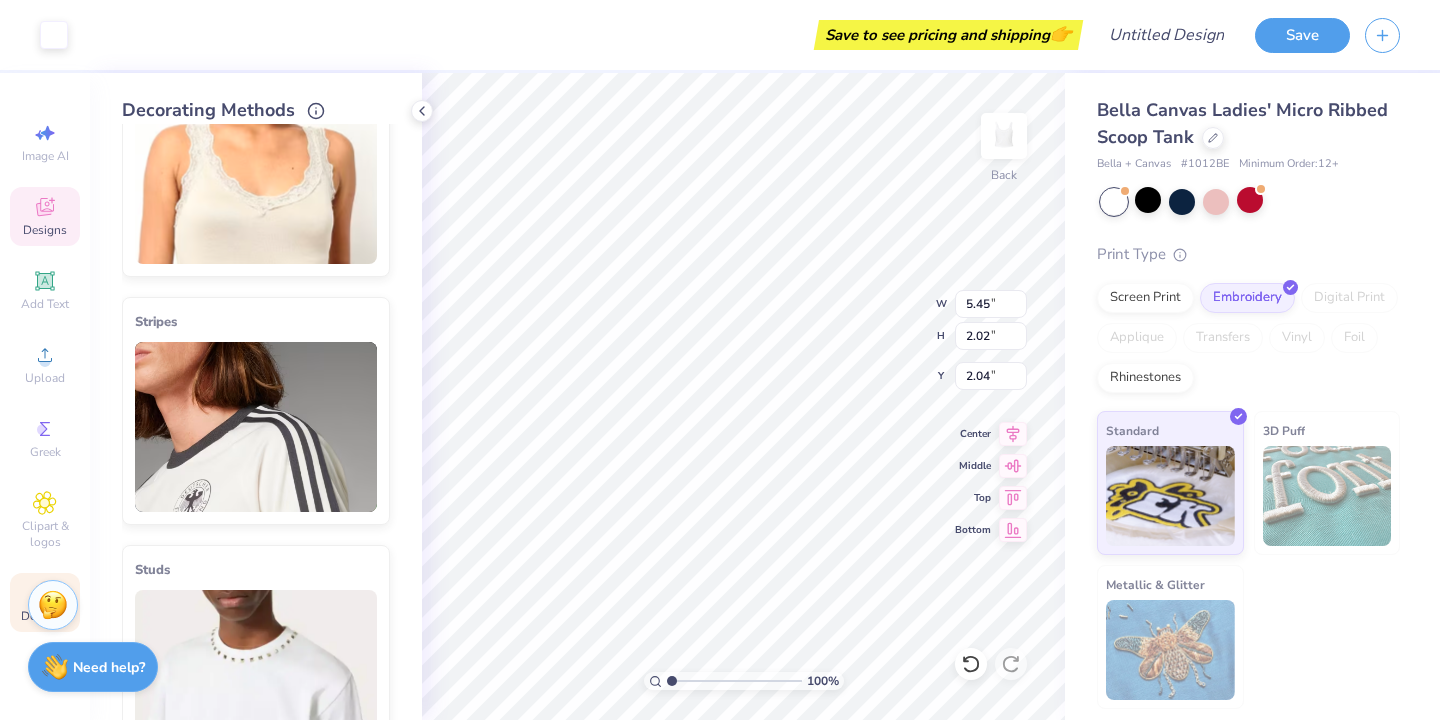scroll, scrollTop: 0, scrollLeft: 0, axis: both 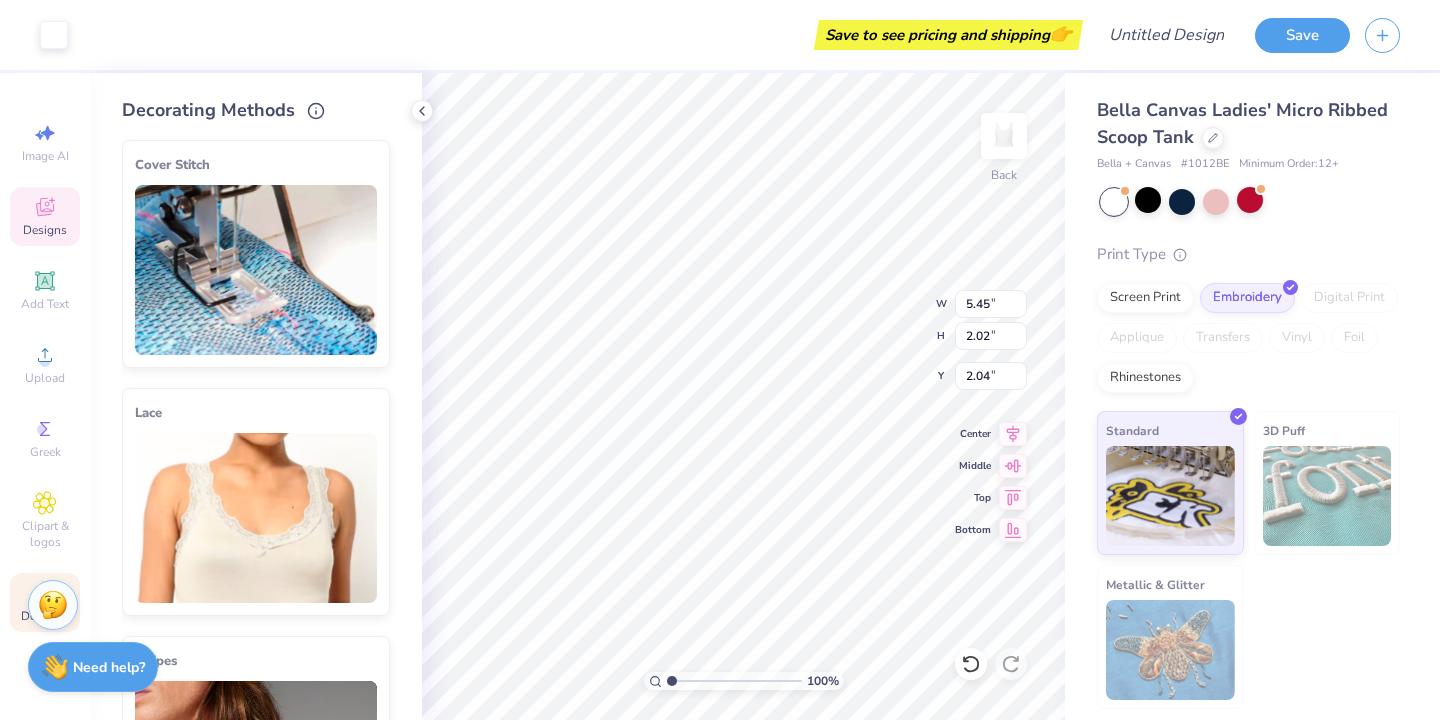 click on "Designs" at bounding box center [45, 230] 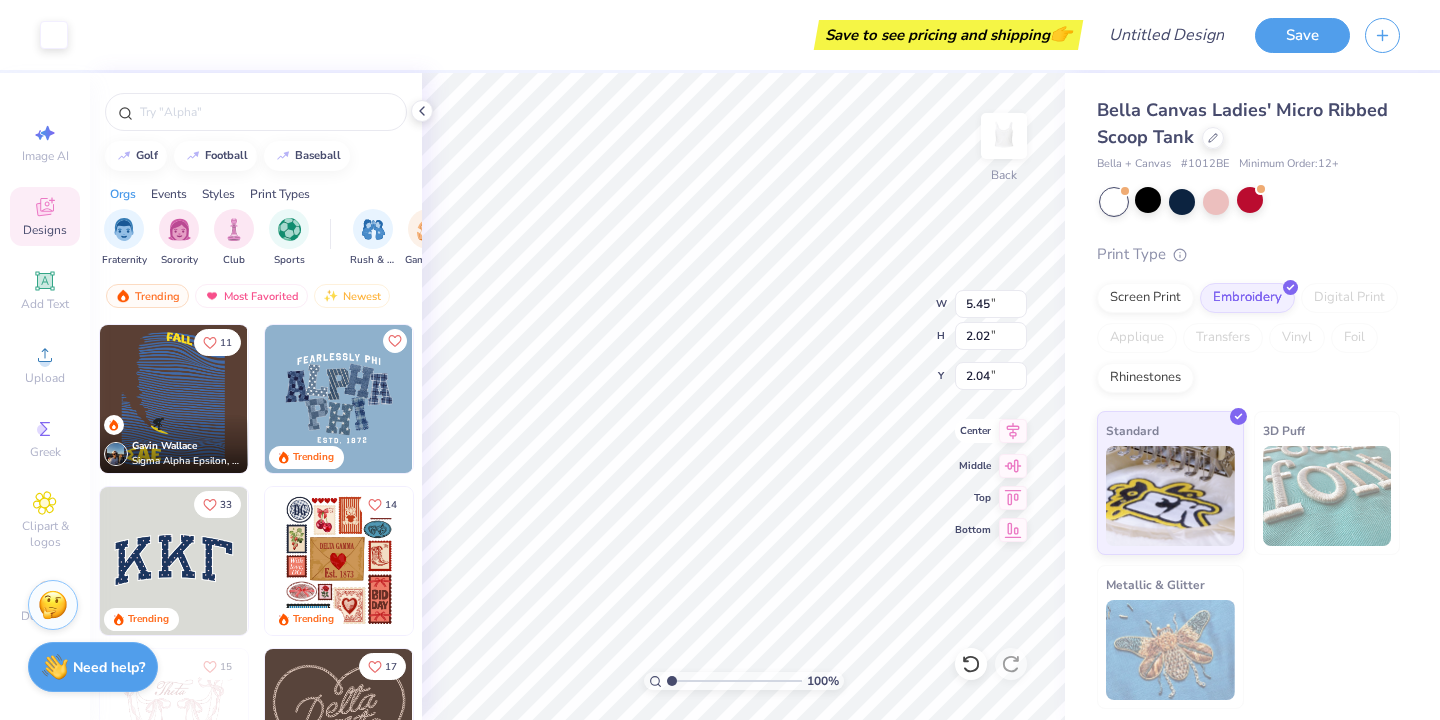 click 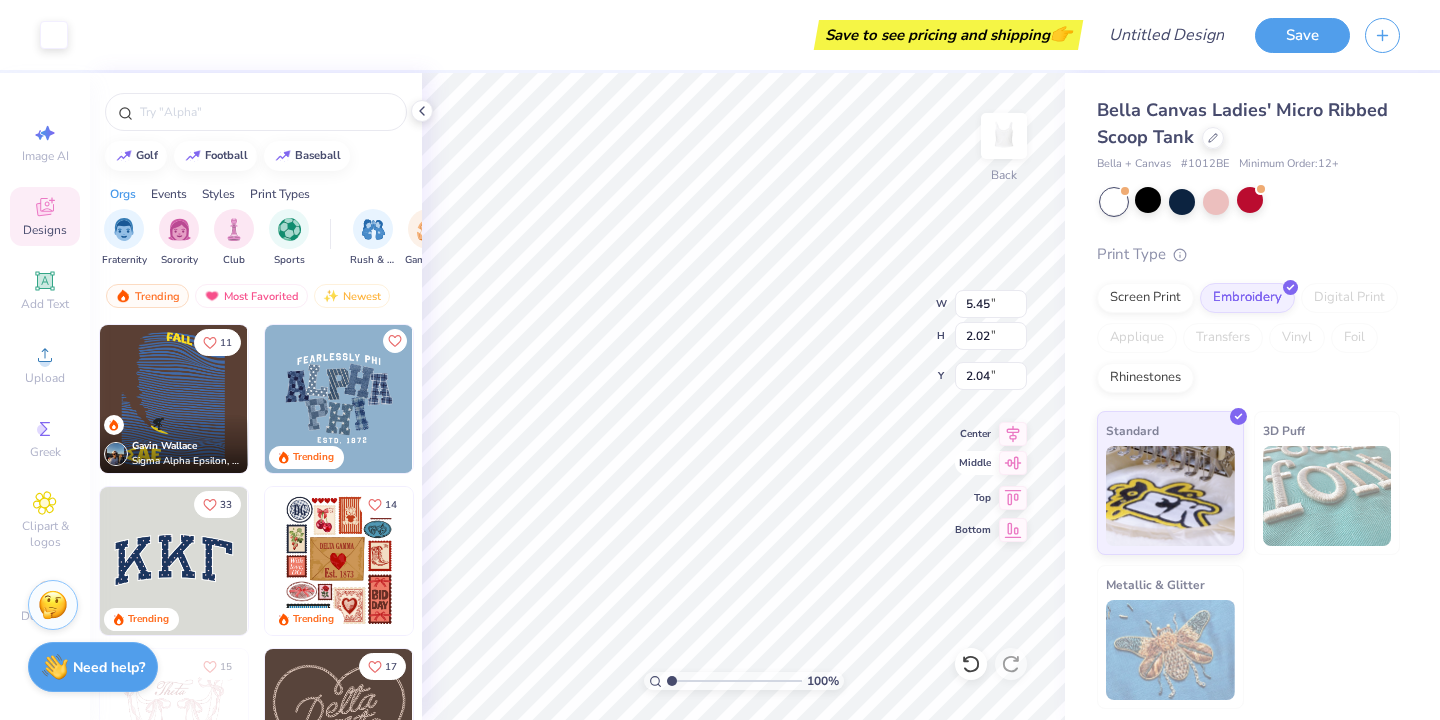 click 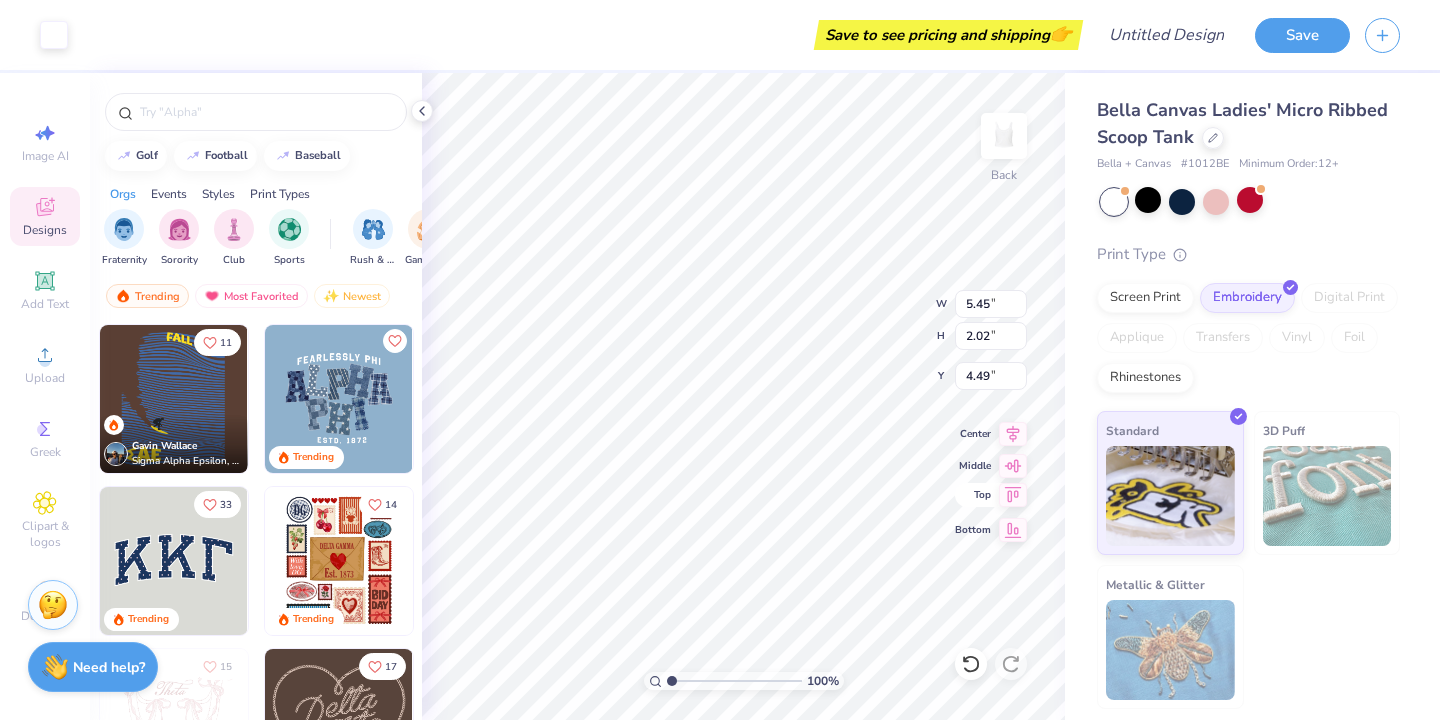 click 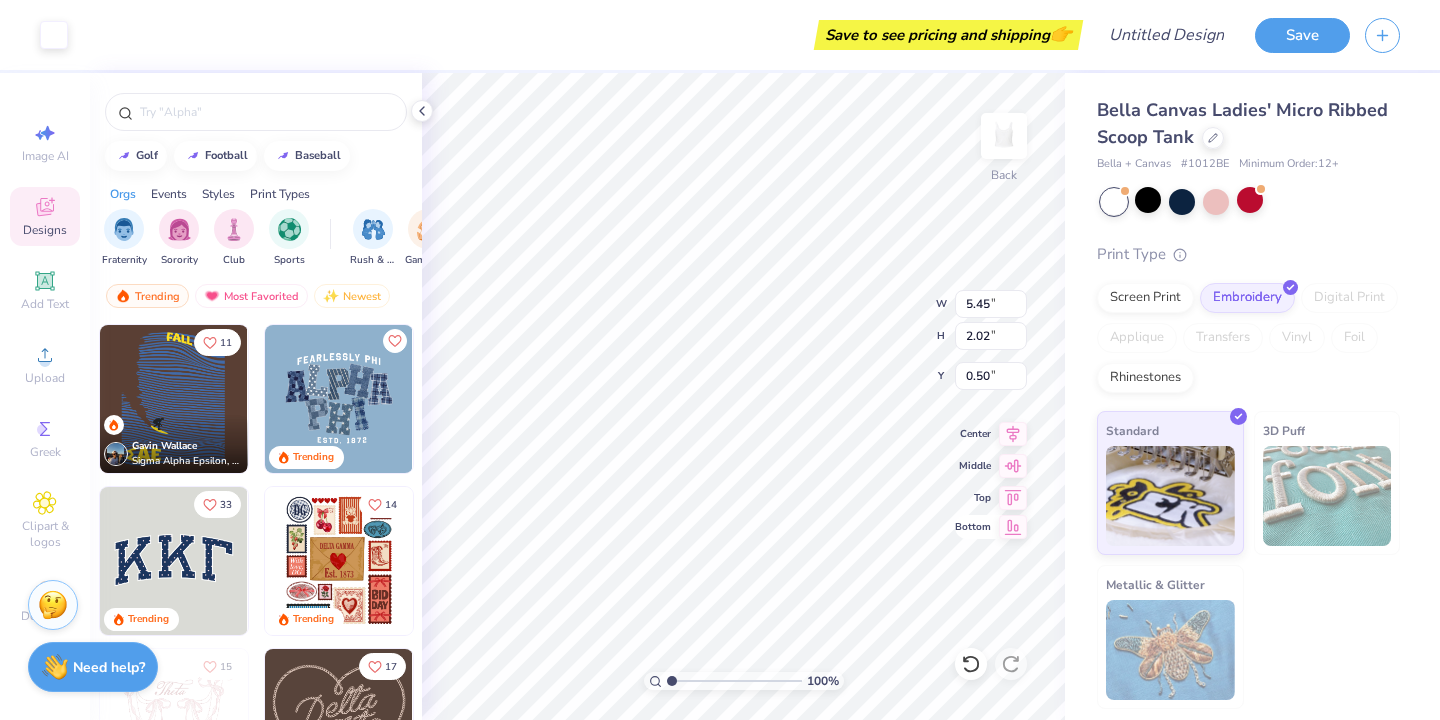 click 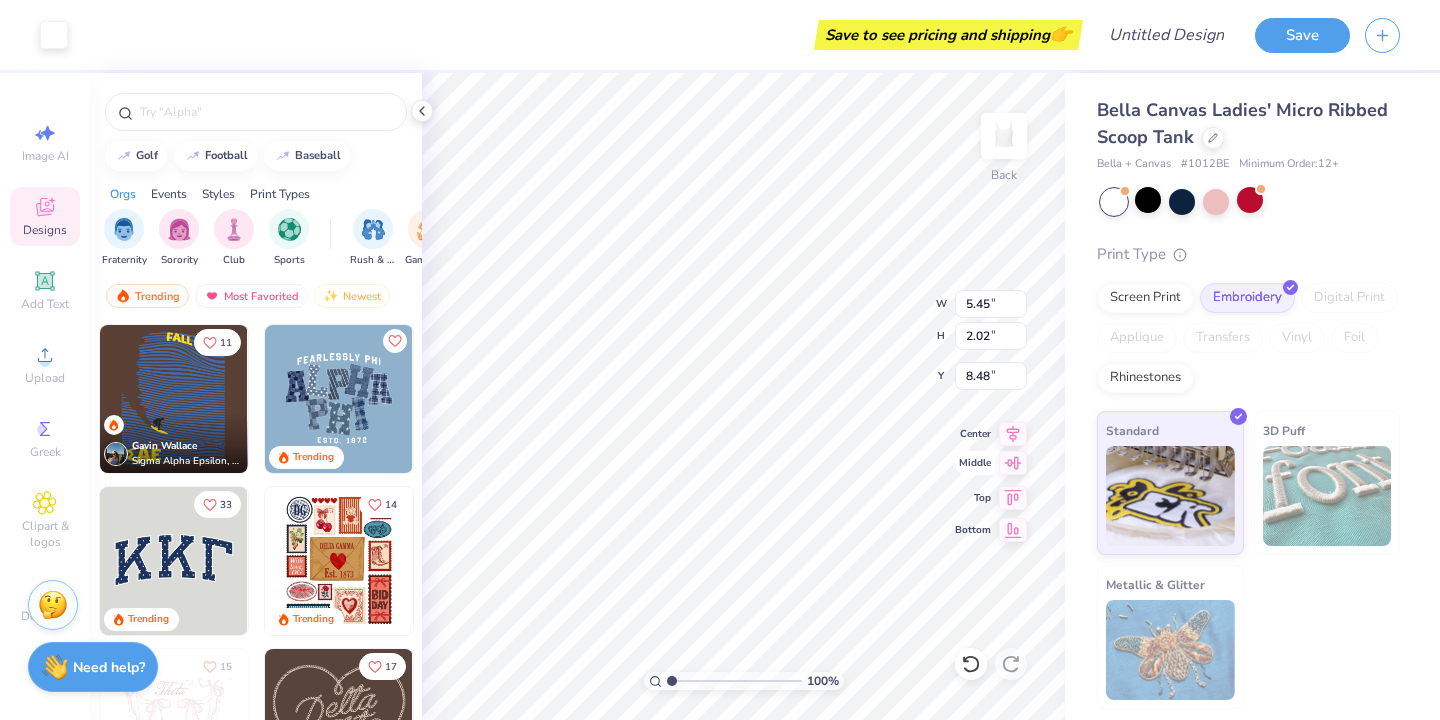 click 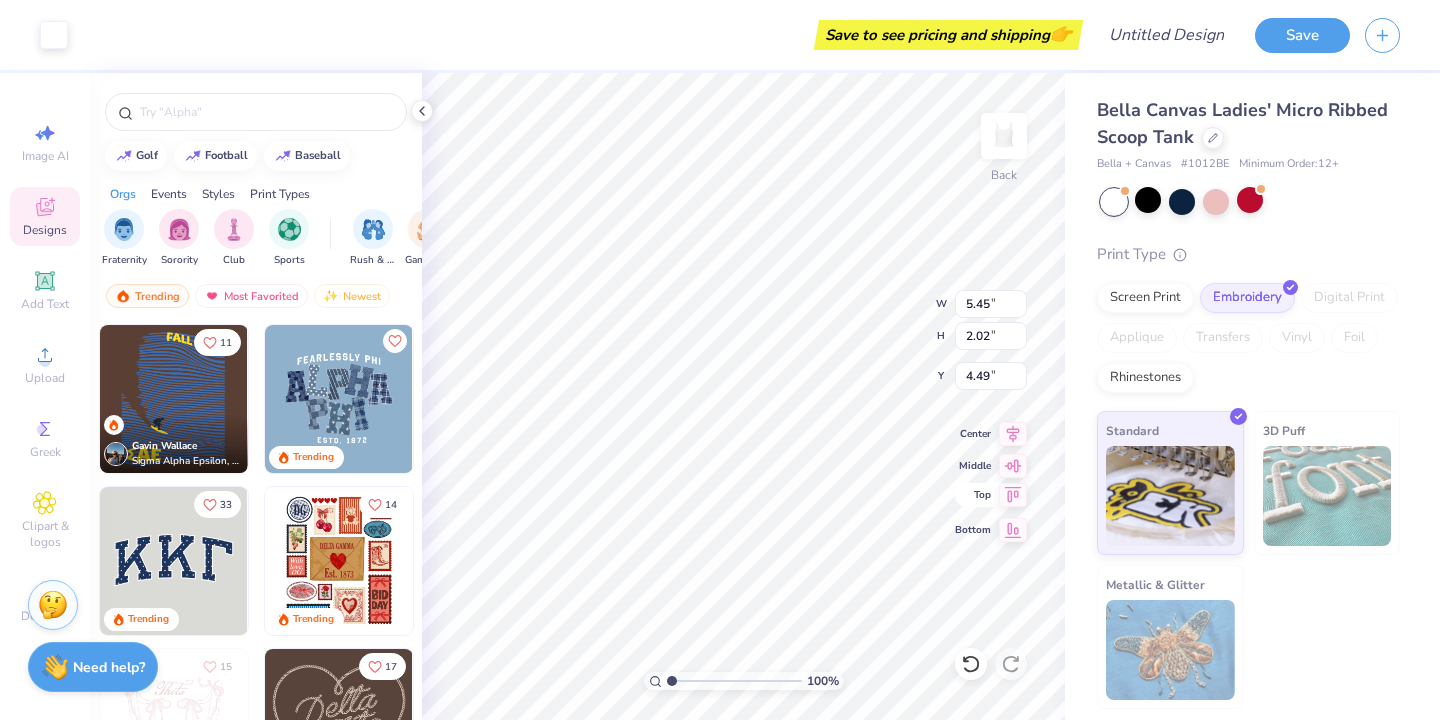 click 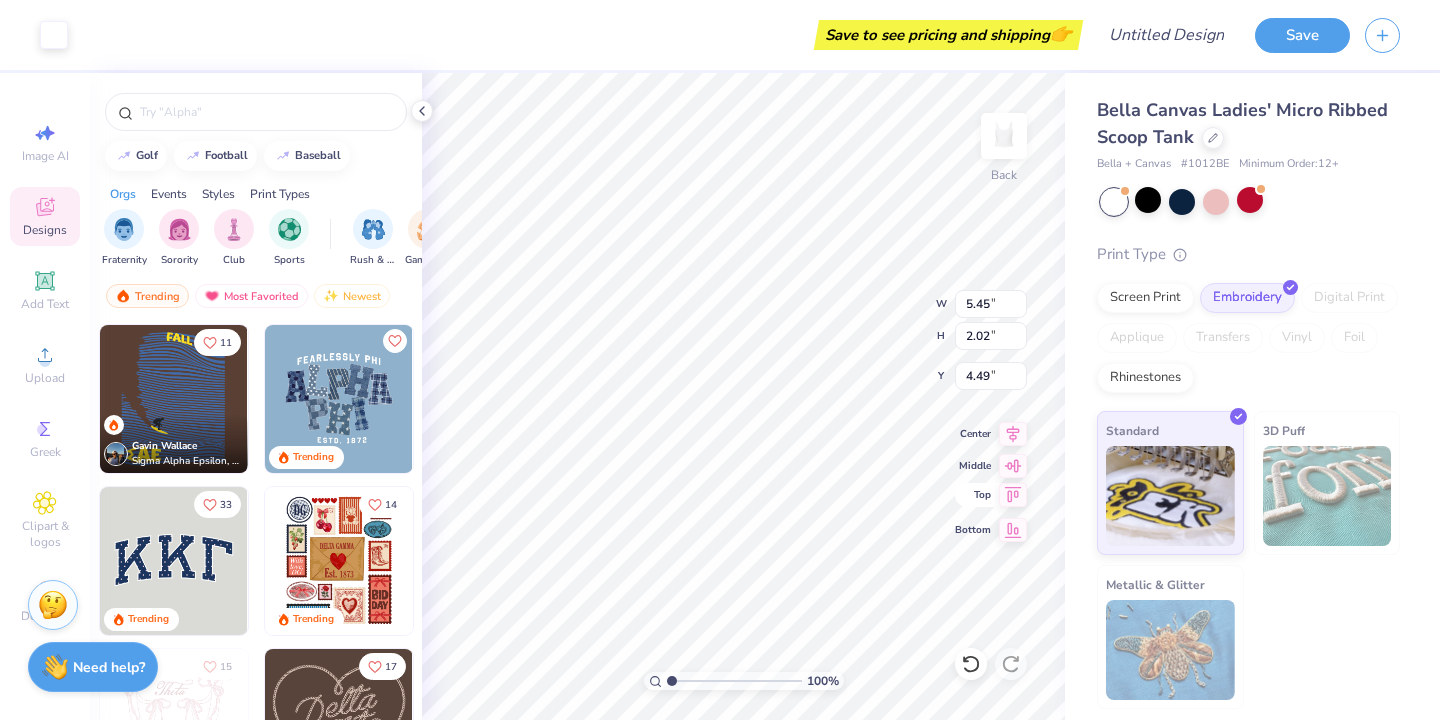 type on "0.50" 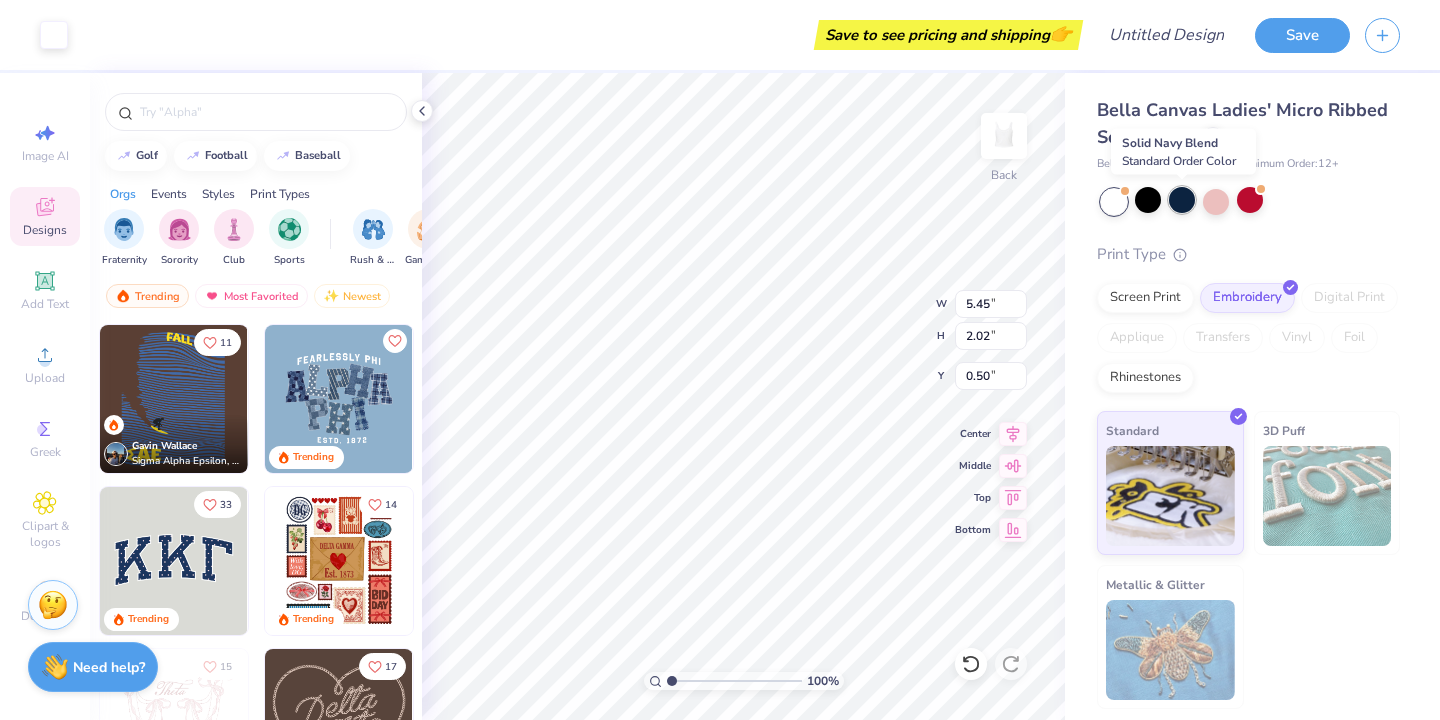 click at bounding box center [1182, 200] 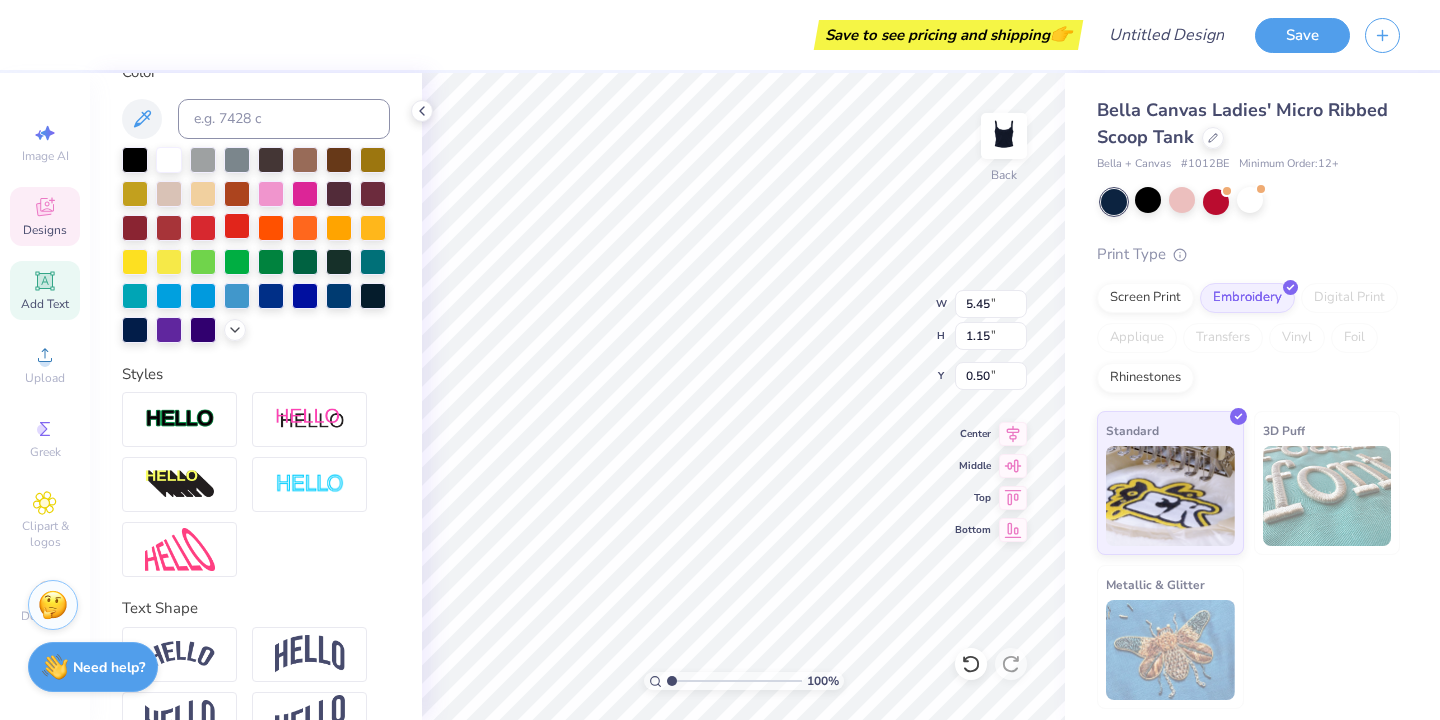 scroll, scrollTop: 442, scrollLeft: 0, axis: vertical 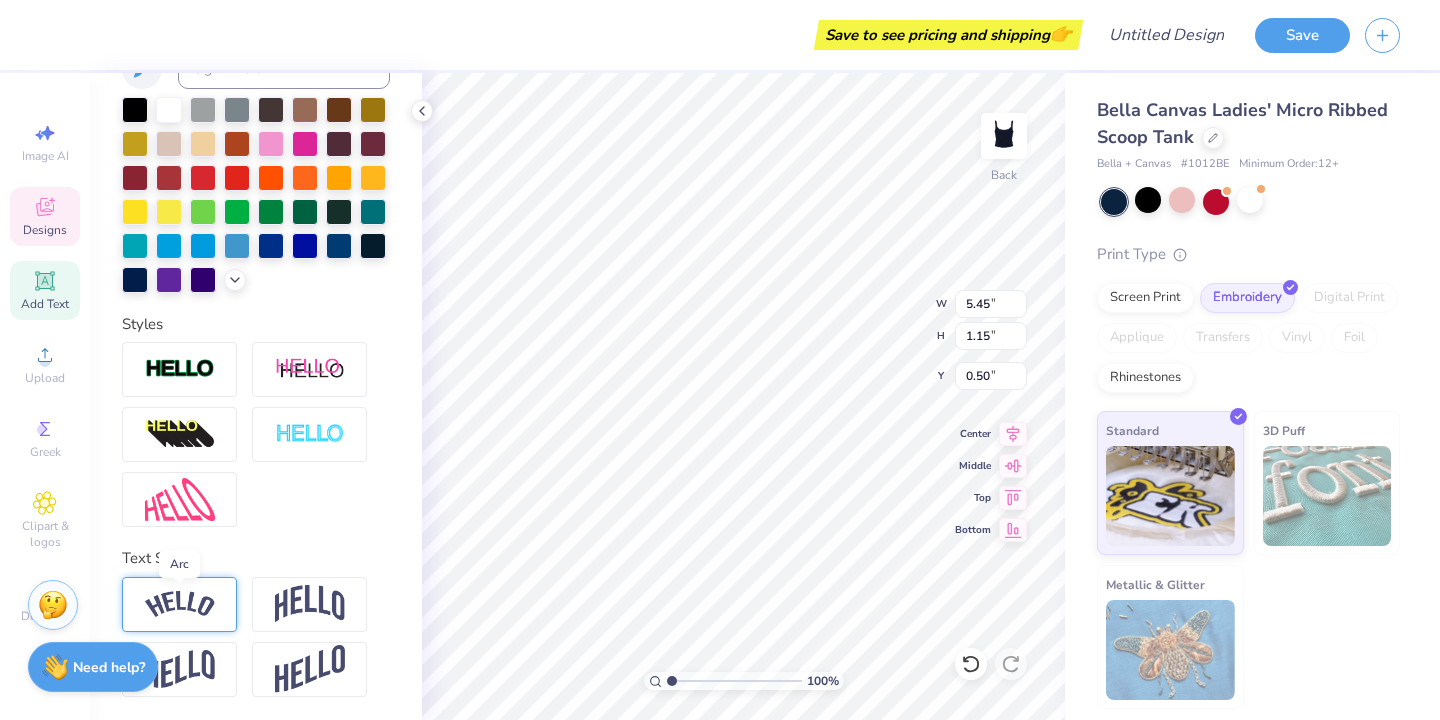 click at bounding box center (180, 604) 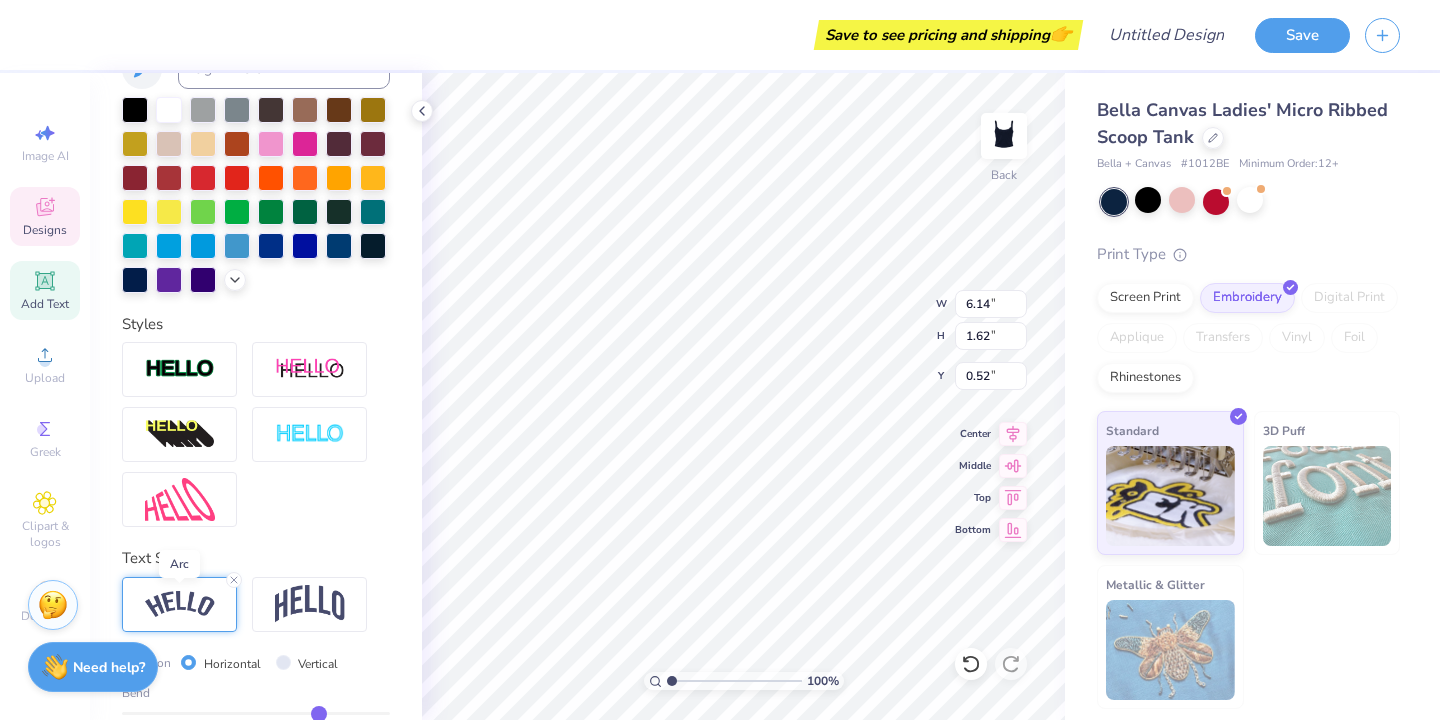 type on "6.14" 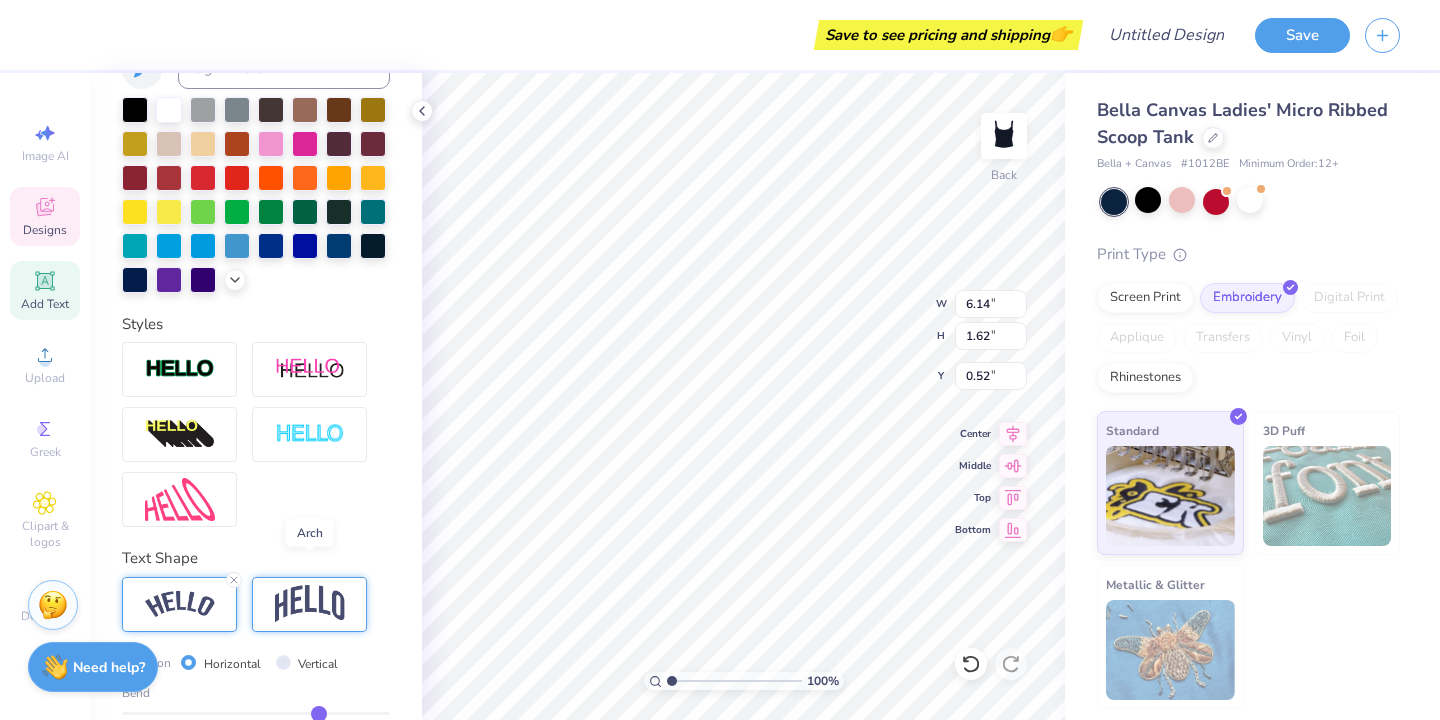 scroll, scrollTop: 513, scrollLeft: 0, axis: vertical 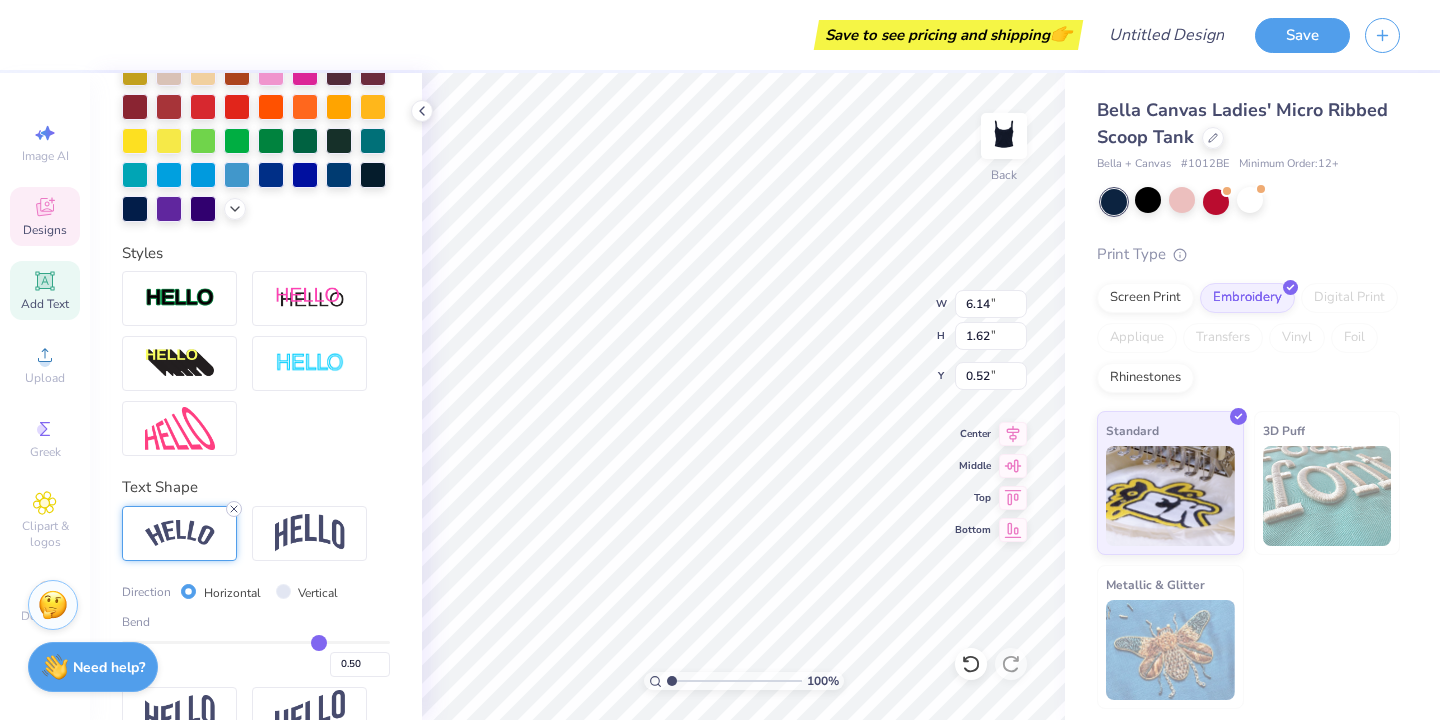 click 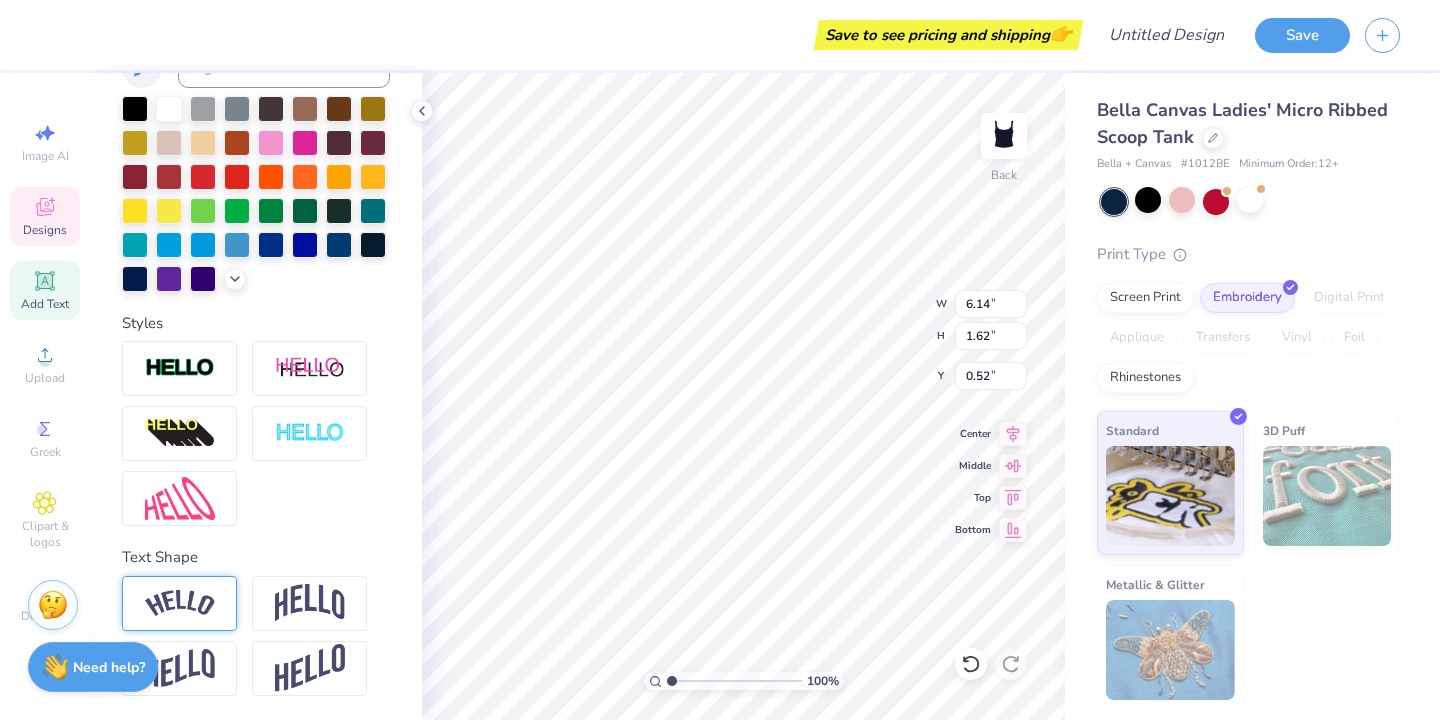 type on "5.45" 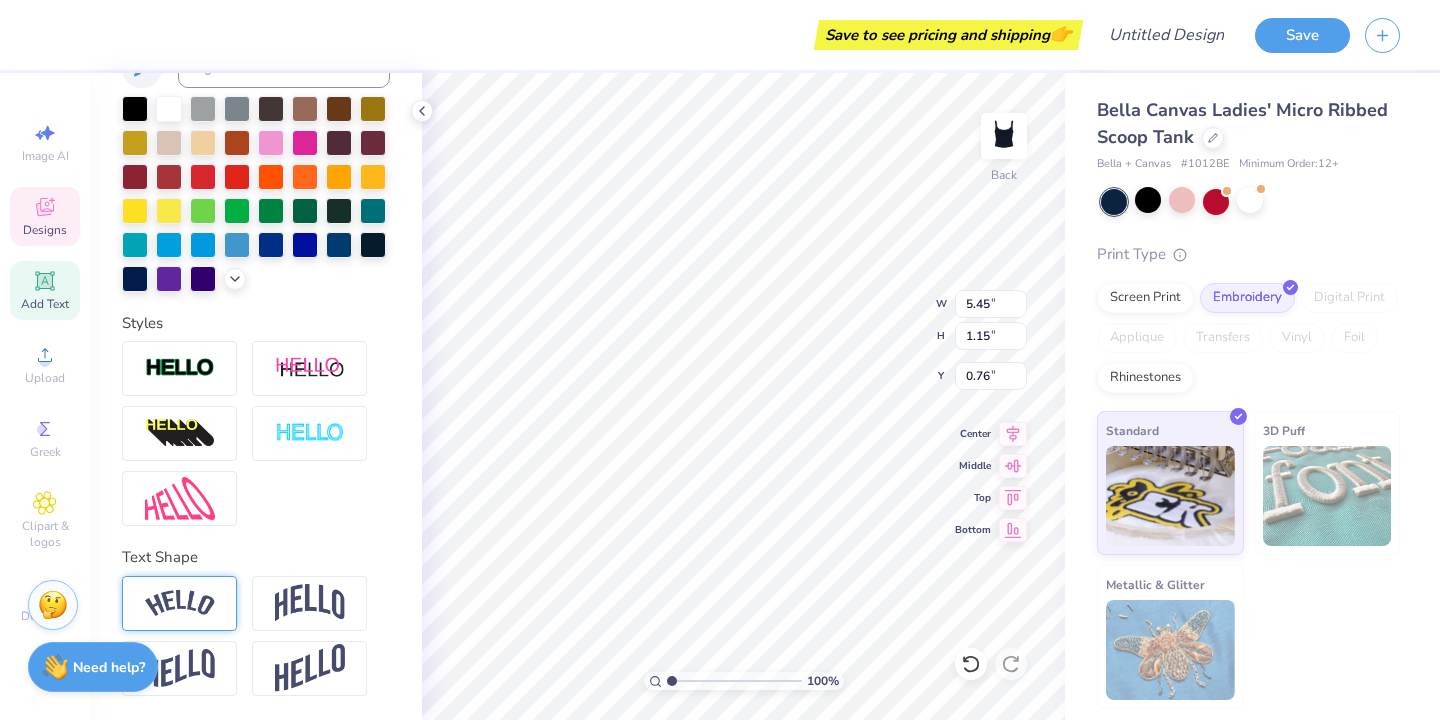 scroll, scrollTop: 442, scrollLeft: 0, axis: vertical 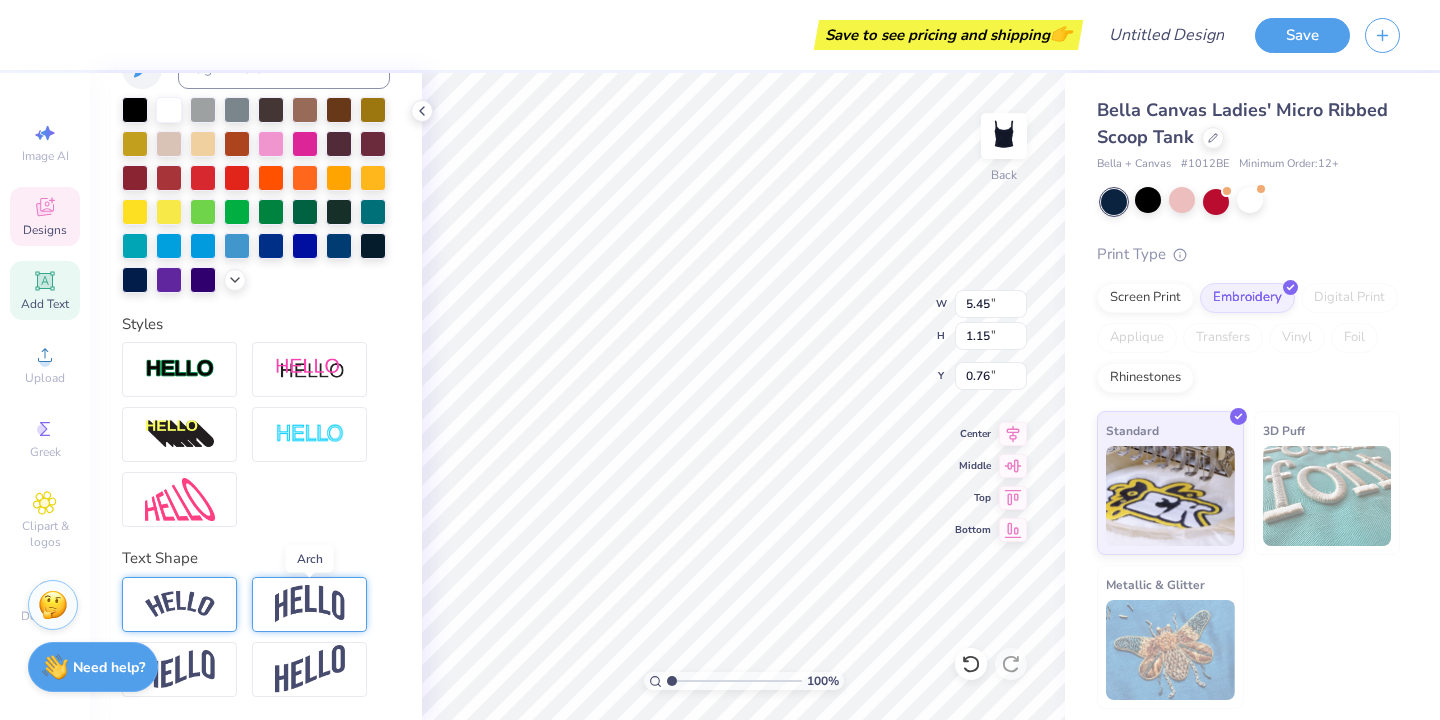 click at bounding box center [310, 604] 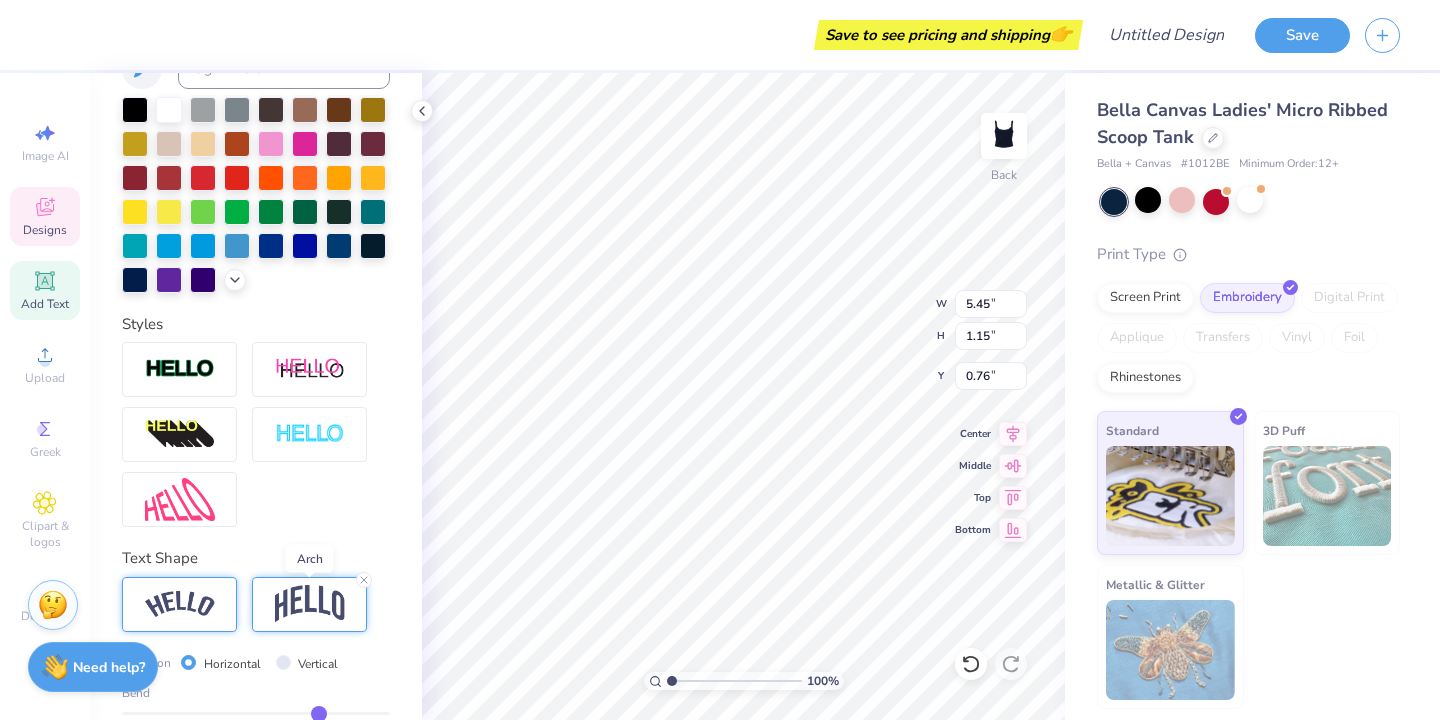 type on "1.87" 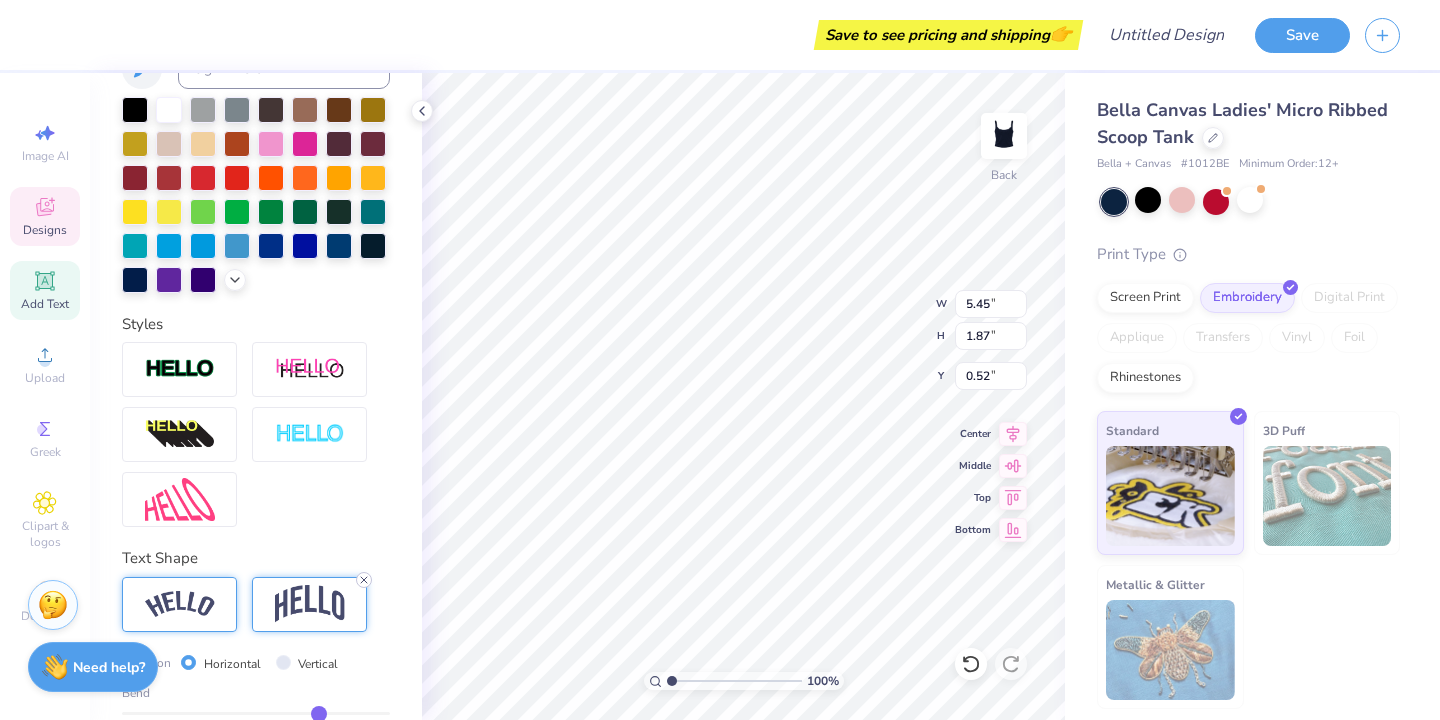 click 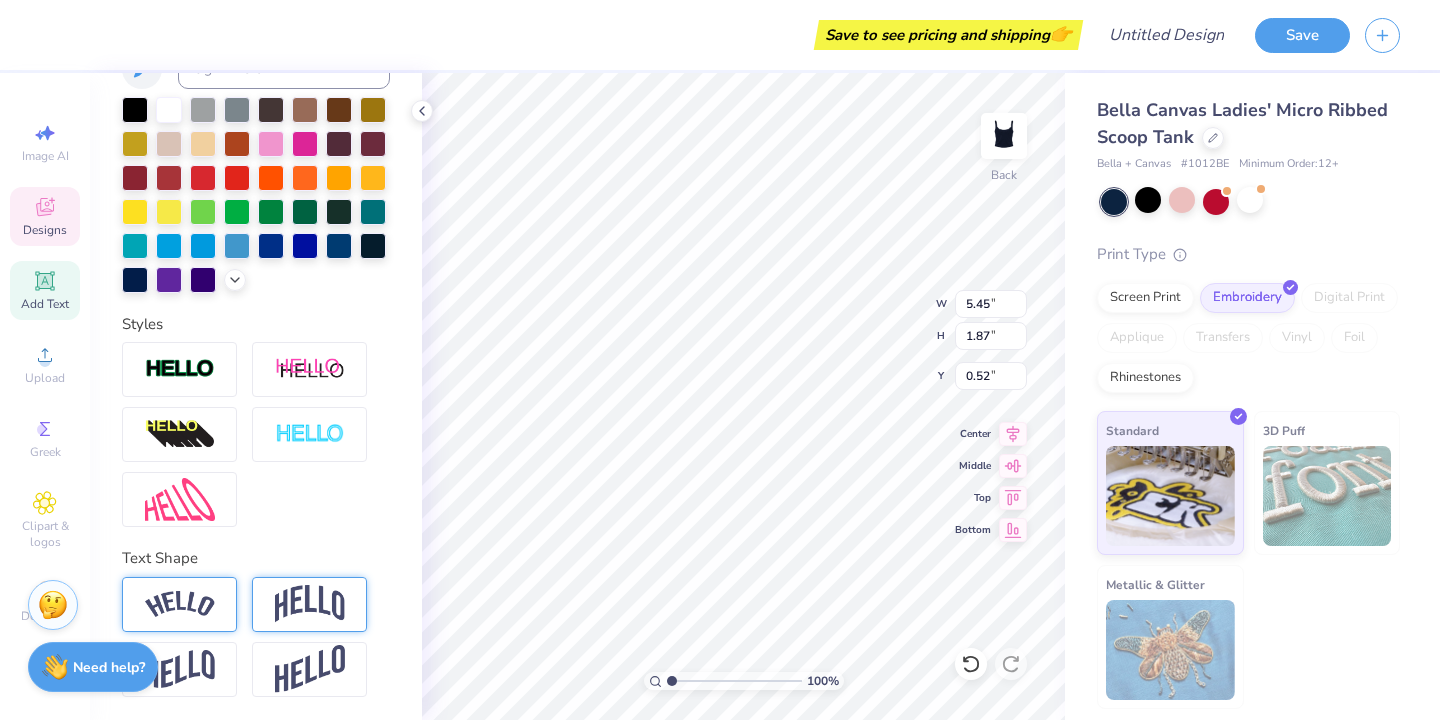 type on "1.15" 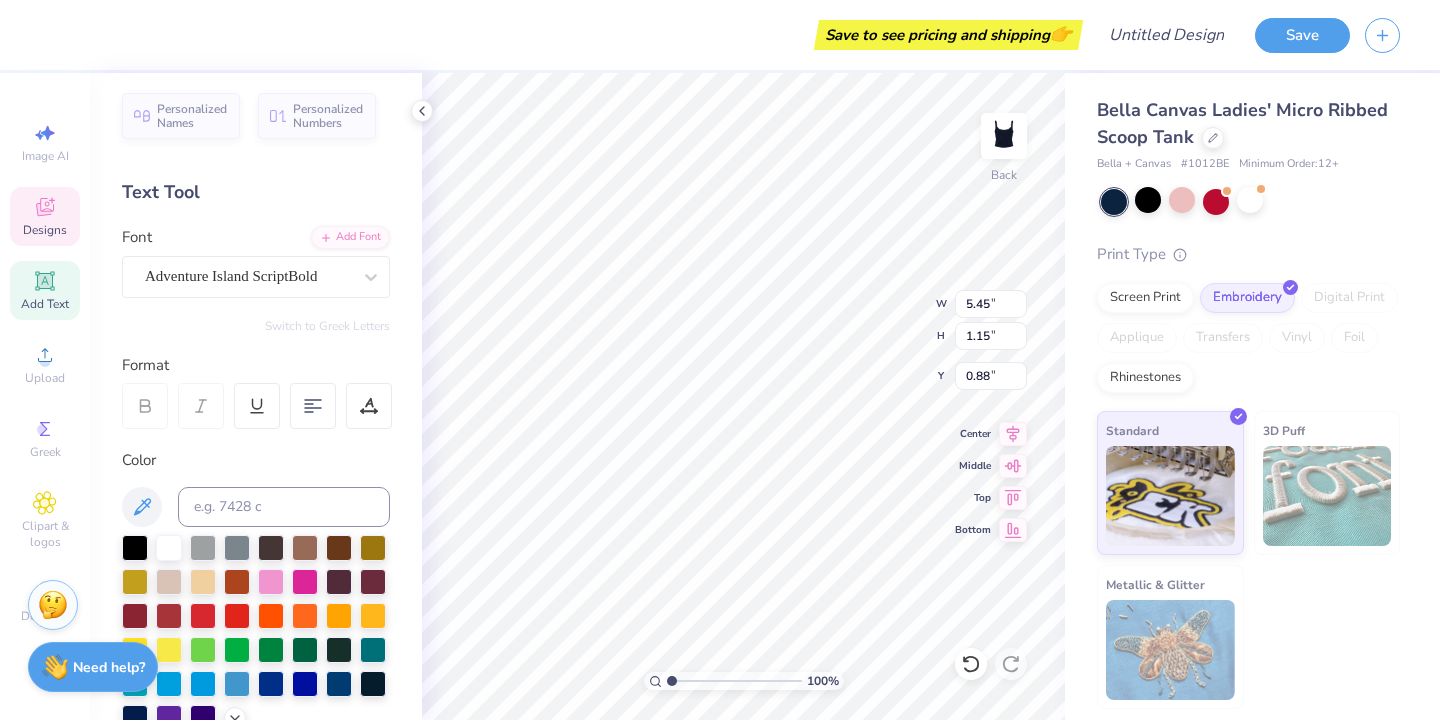 scroll, scrollTop: 0, scrollLeft: 0, axis: both 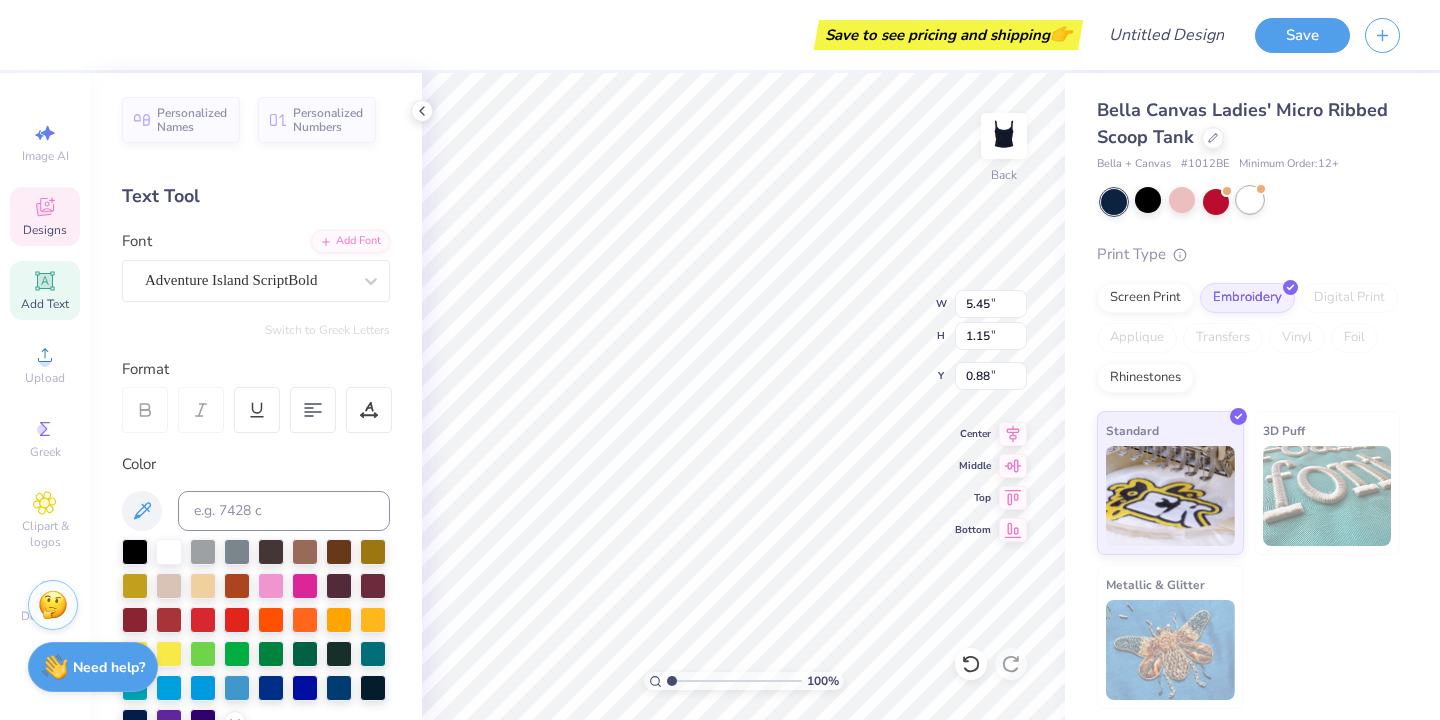 click at bounding box center [1250, 200] 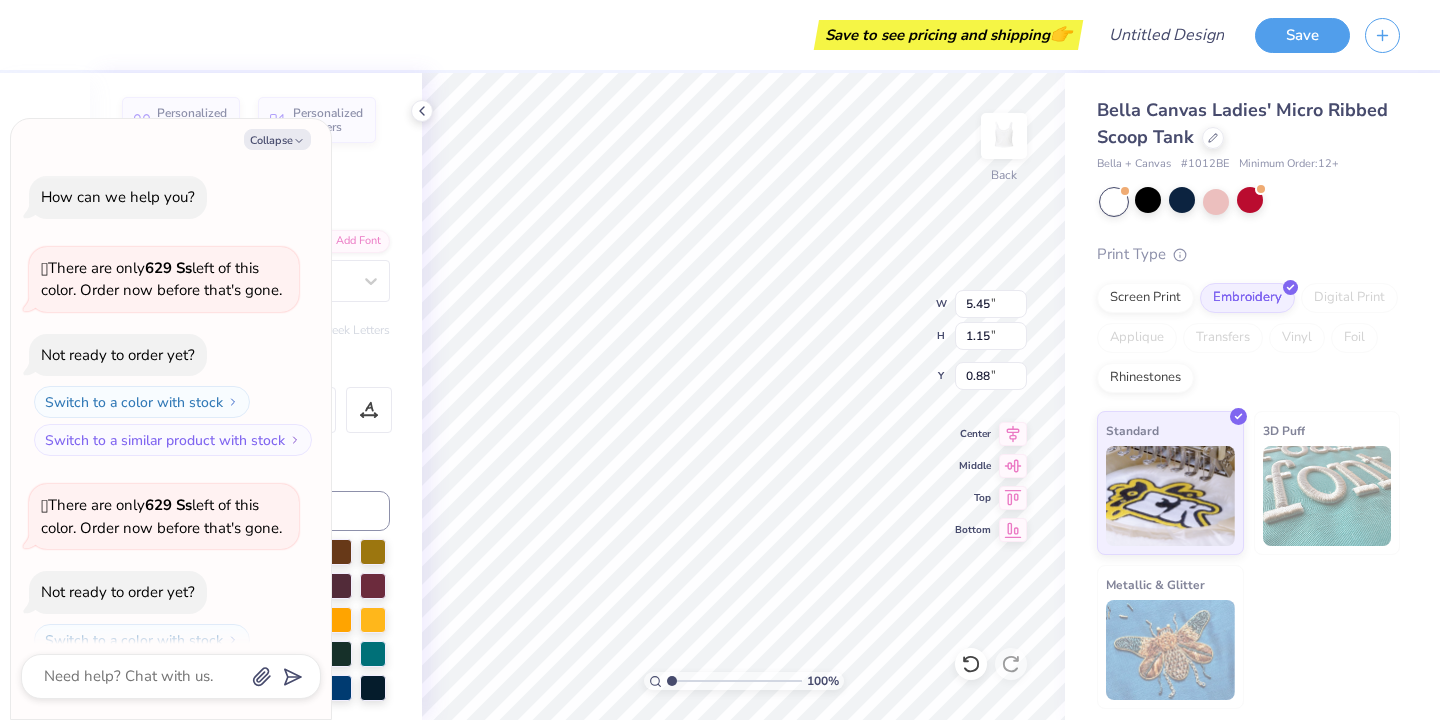 scroll, scrollTop: 303, scrollLeft: 0, axis: vertical 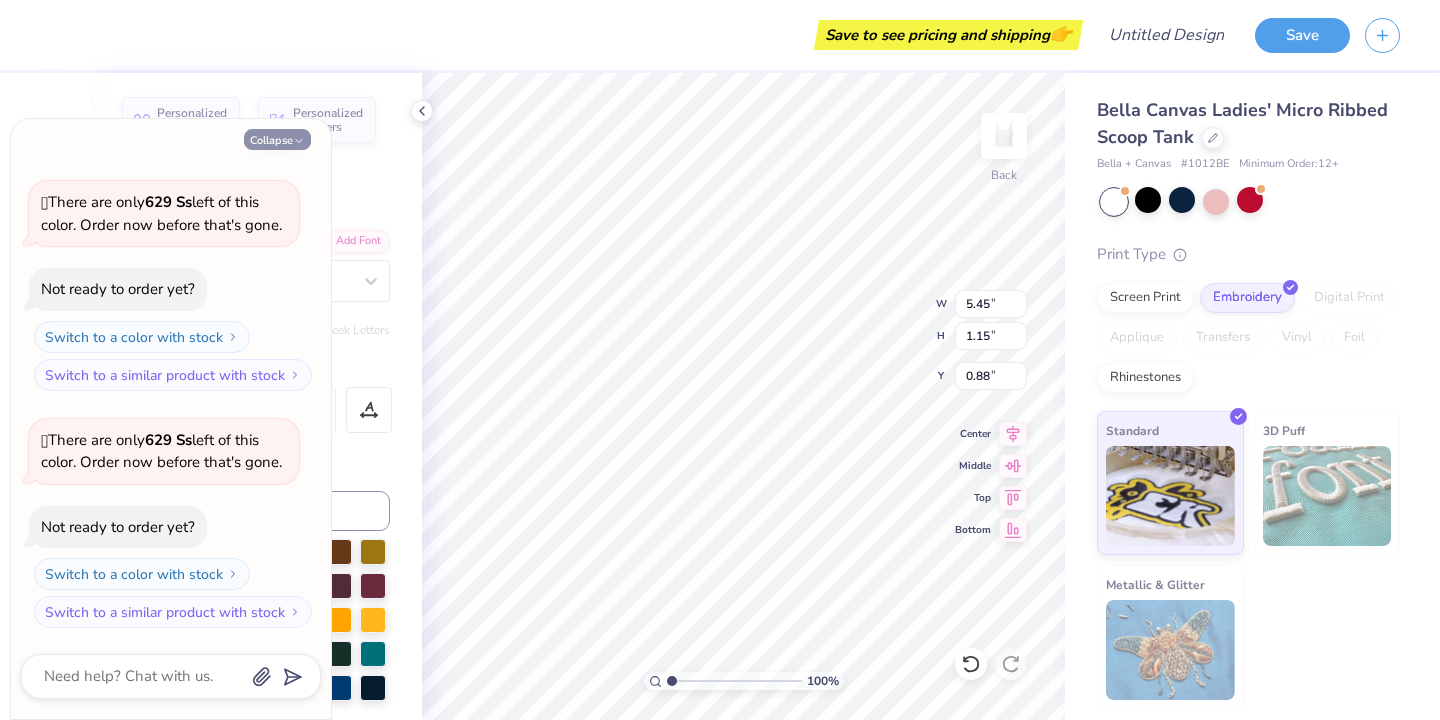 click on "Collapse" at bounding box center [277, 139] 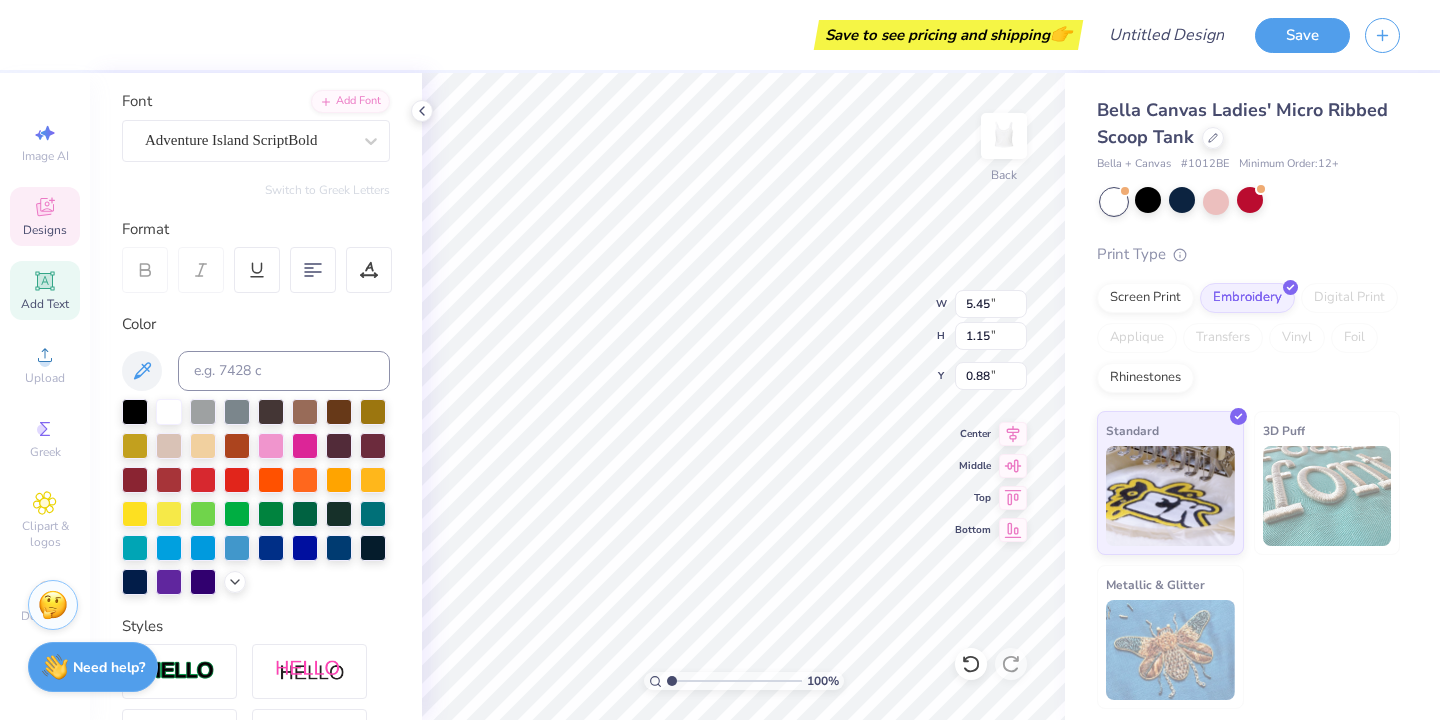scroll, scrollTop: 149, scrollLeft: 0, axis: vertical 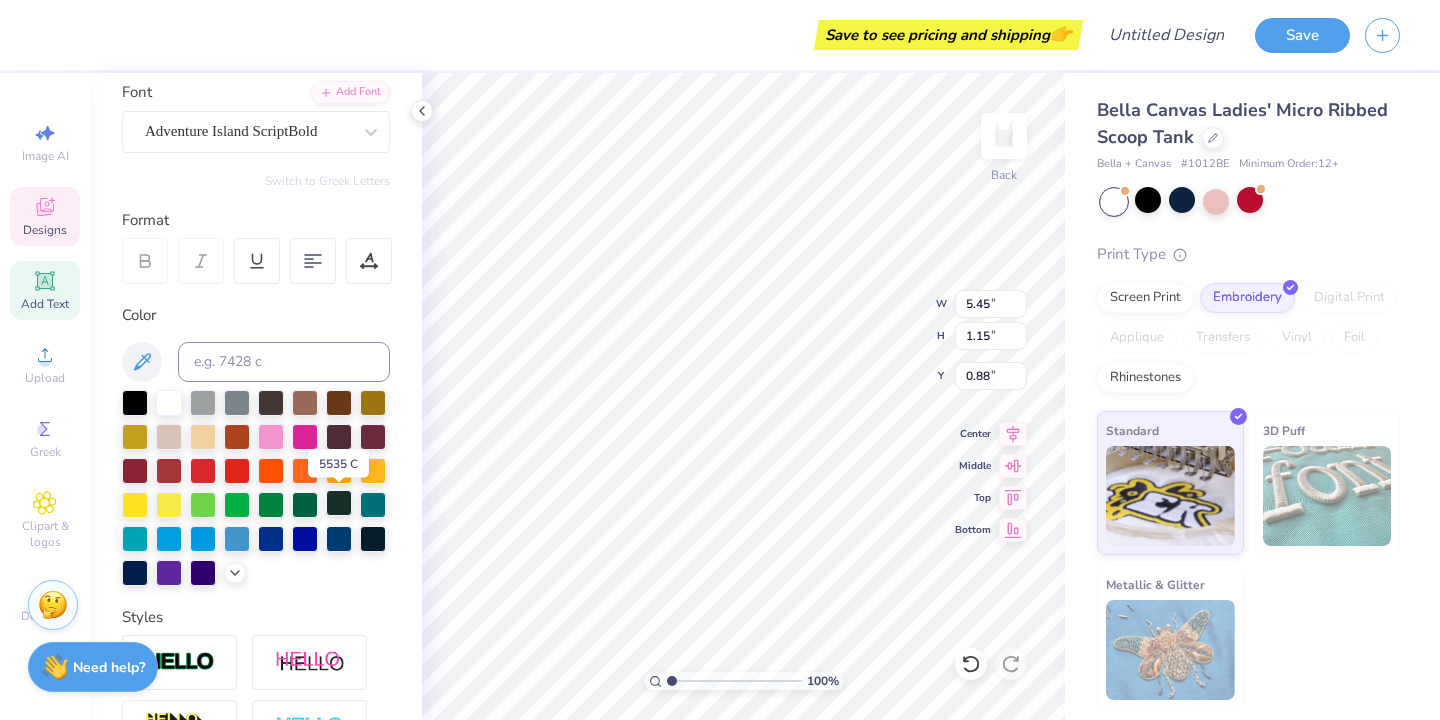 click at bounding box center [339, 503] 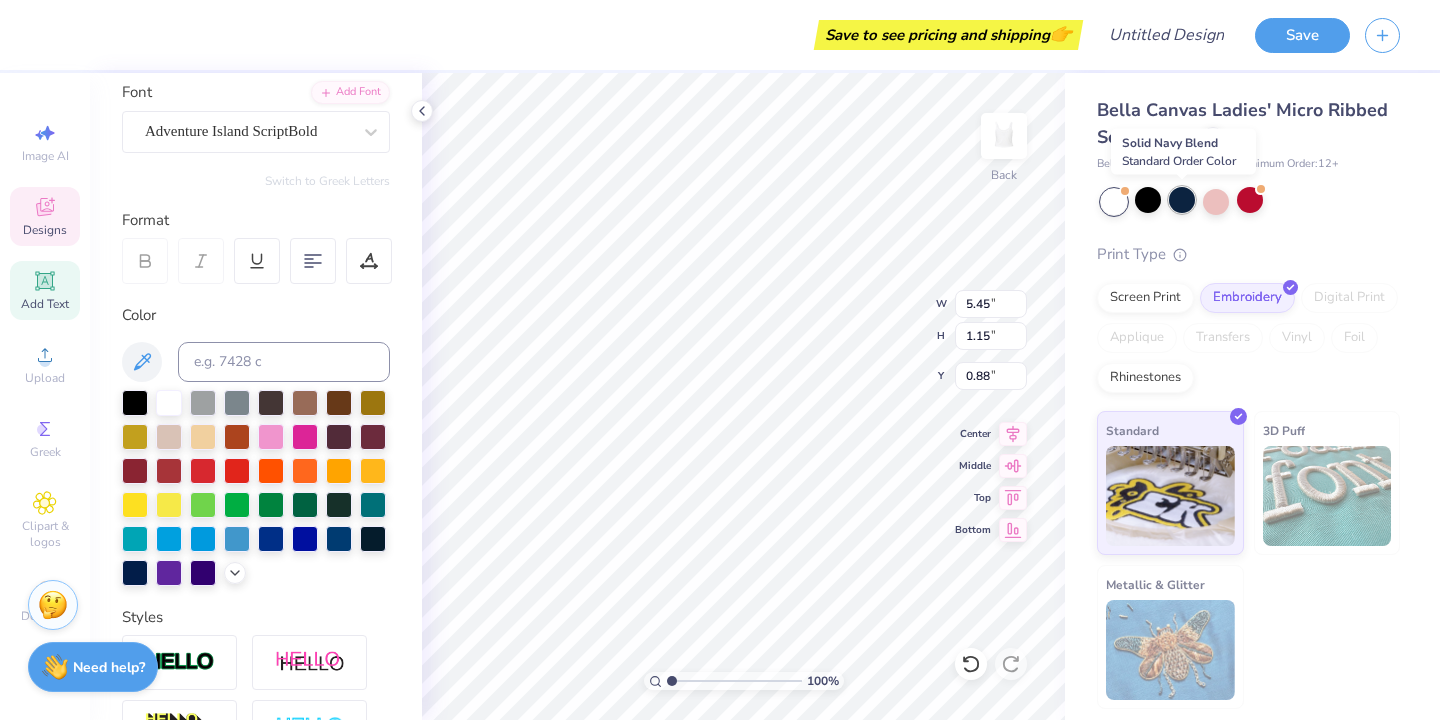 click at bounding box center (1182, 200) 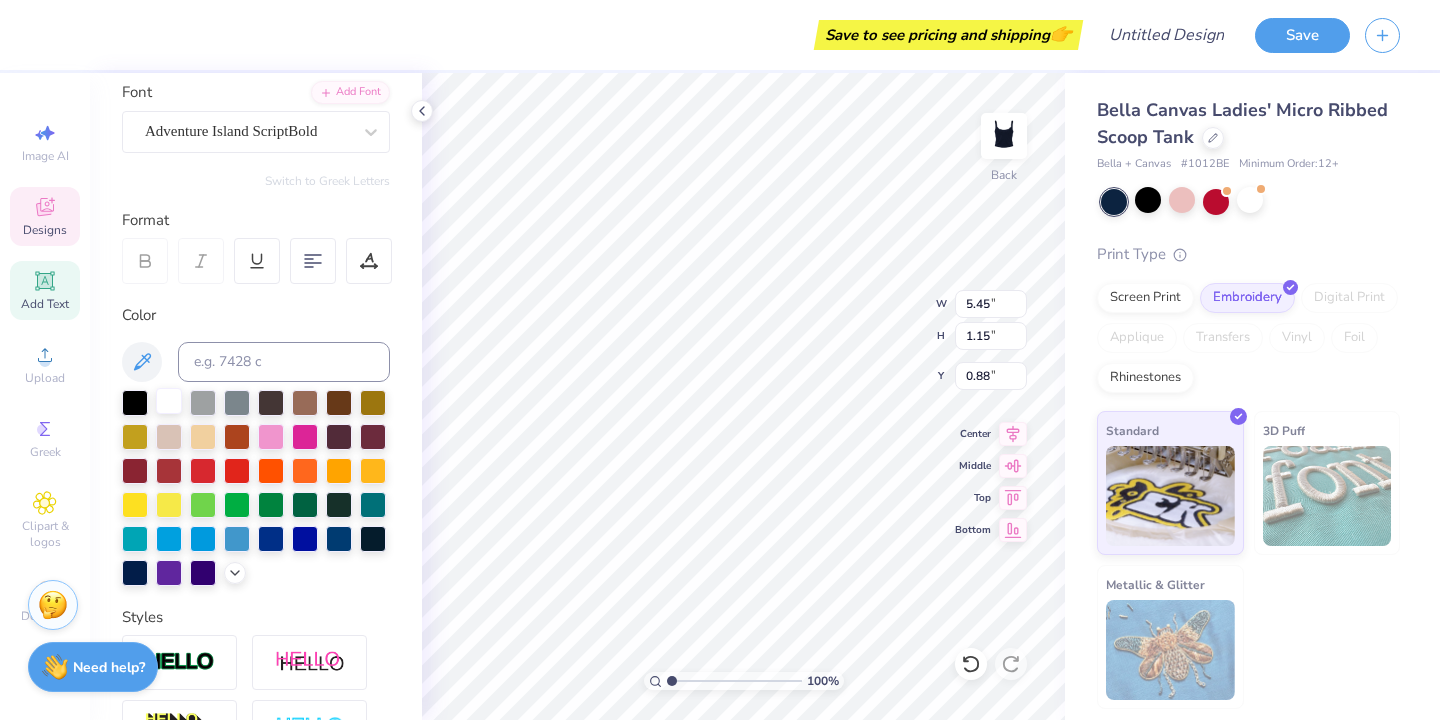 click at bounding box center (169, 401) 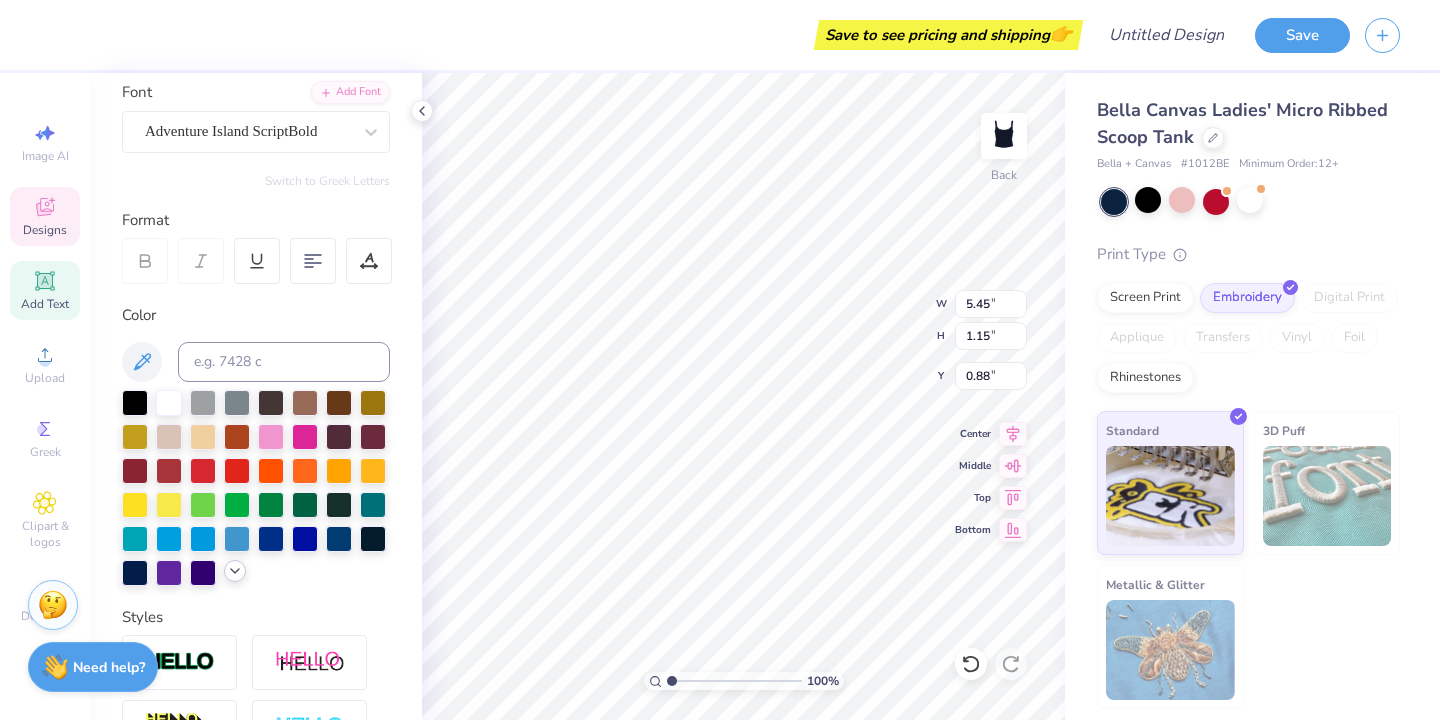 click 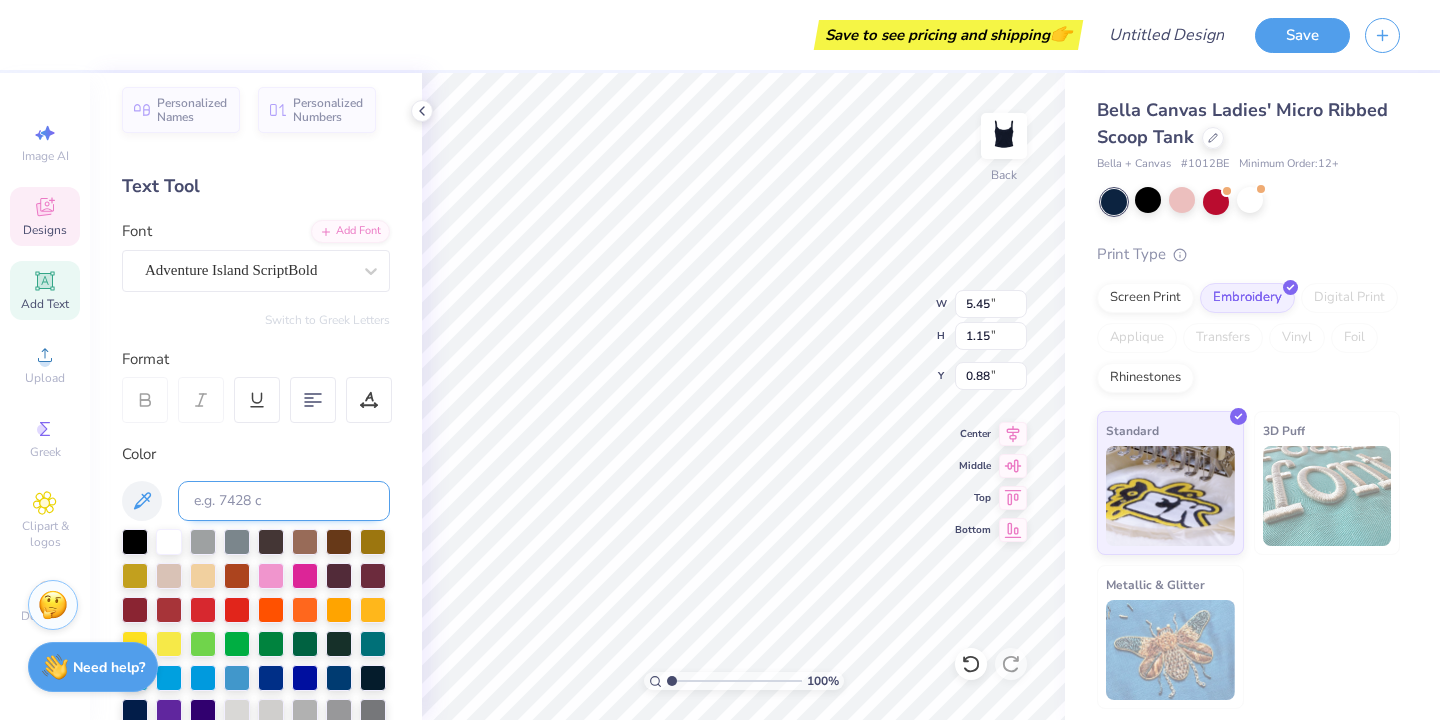 scroll, scrollTop: 0, scrollLeft: 0, axis: both 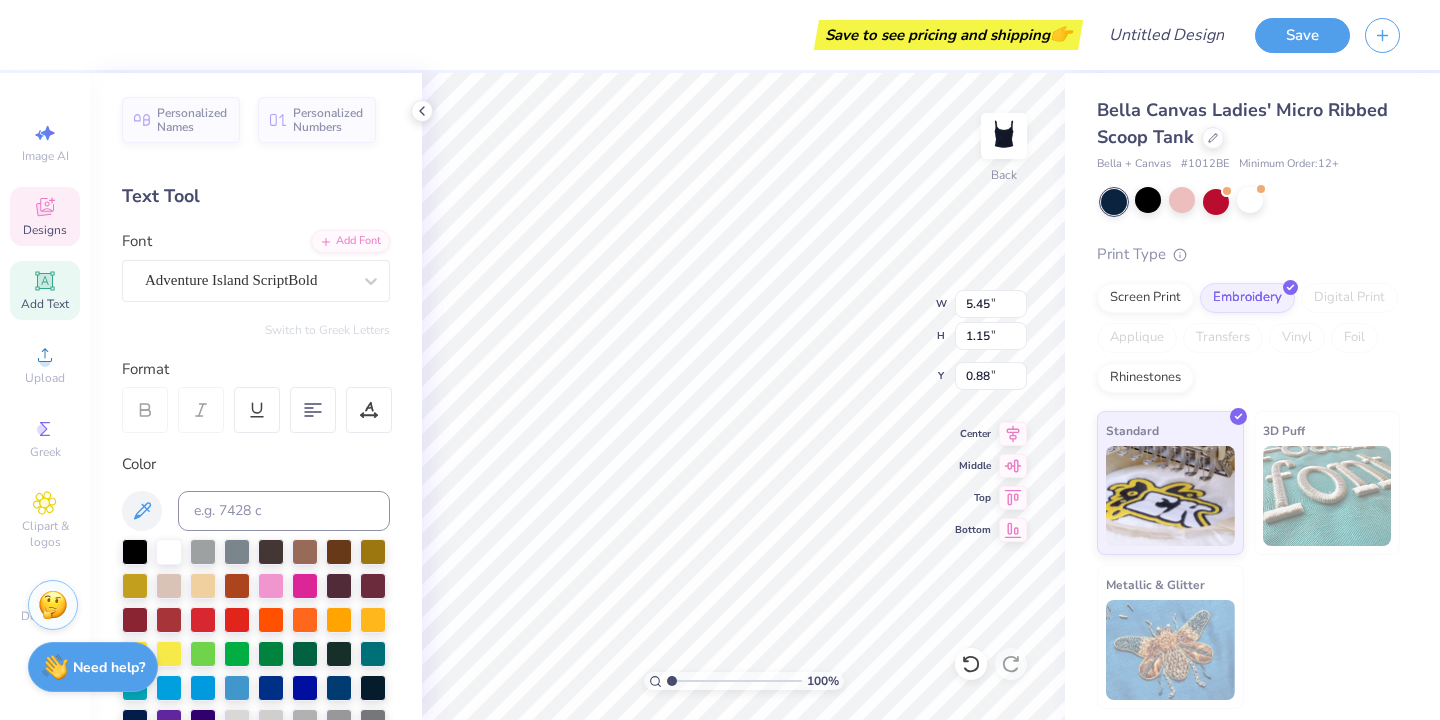 type on "[CITY]" 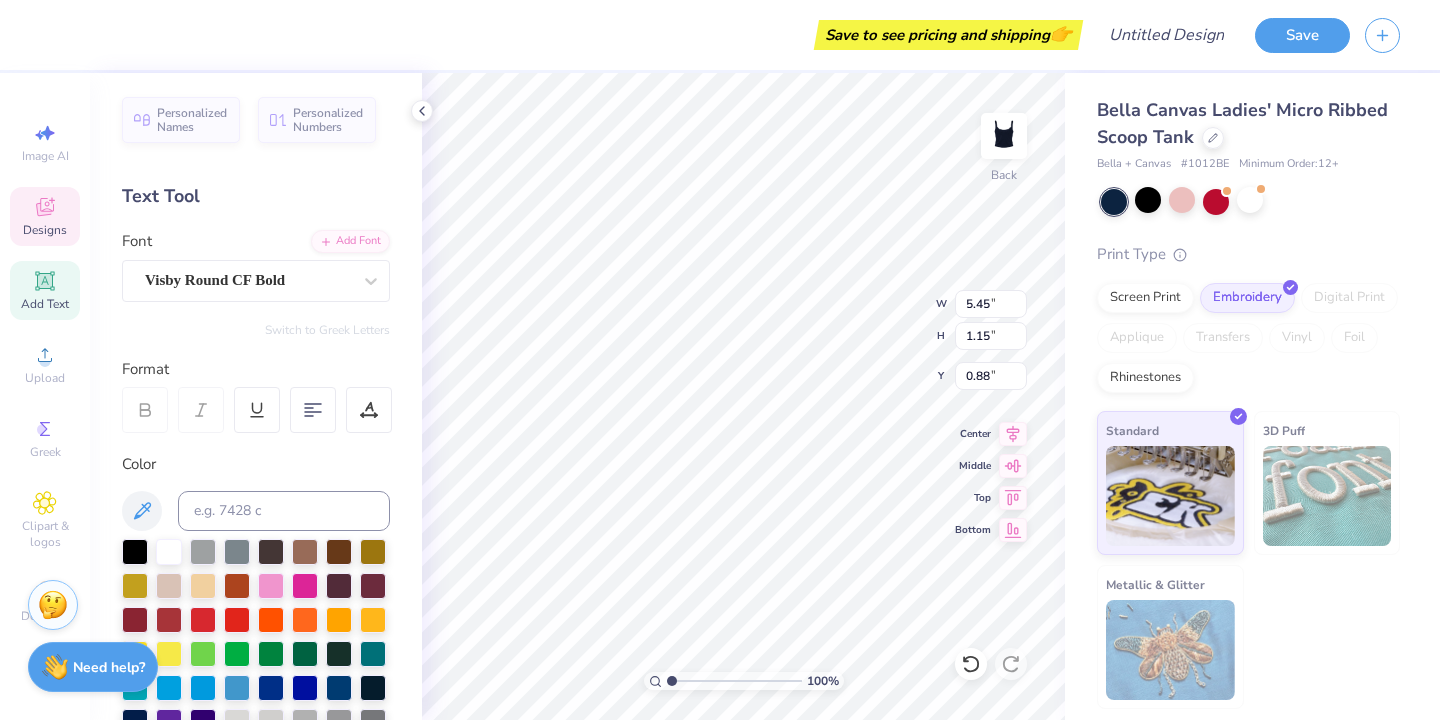 type on "0.41" 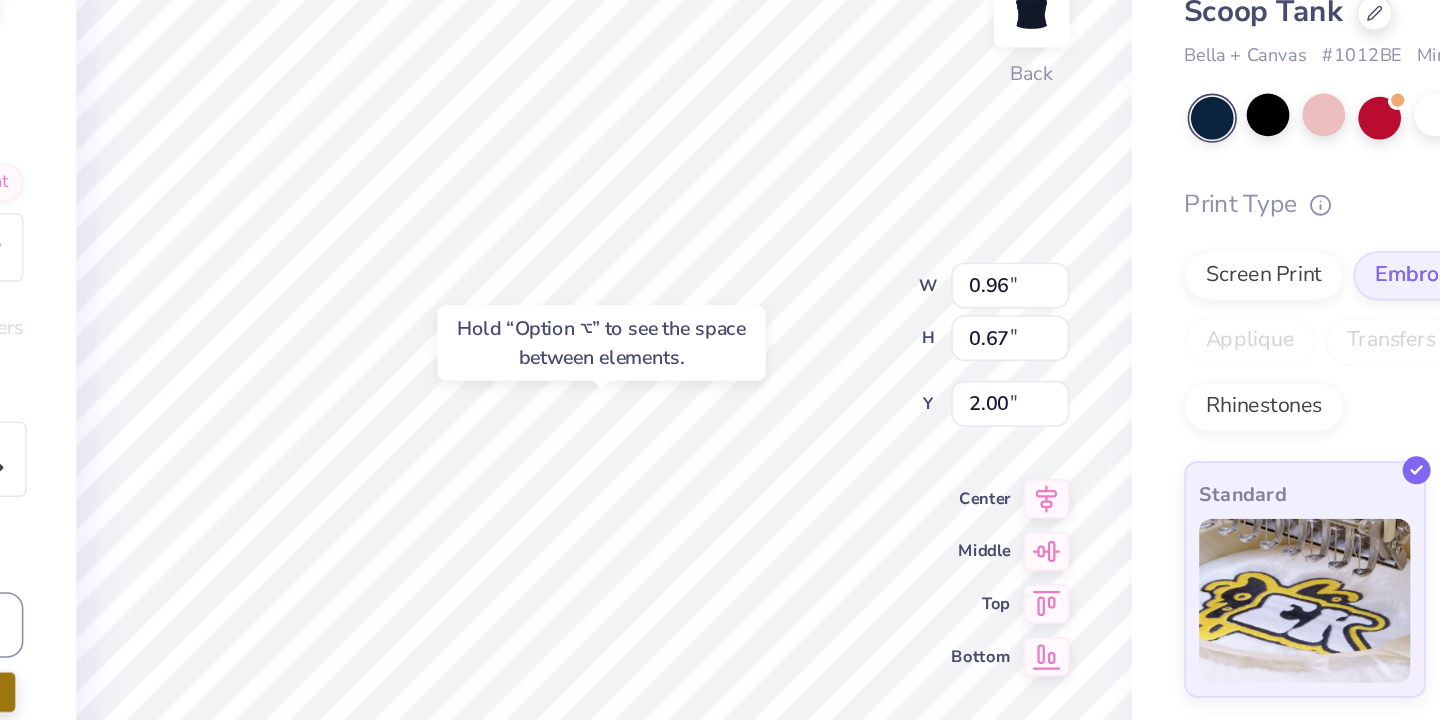 type on "0.41" 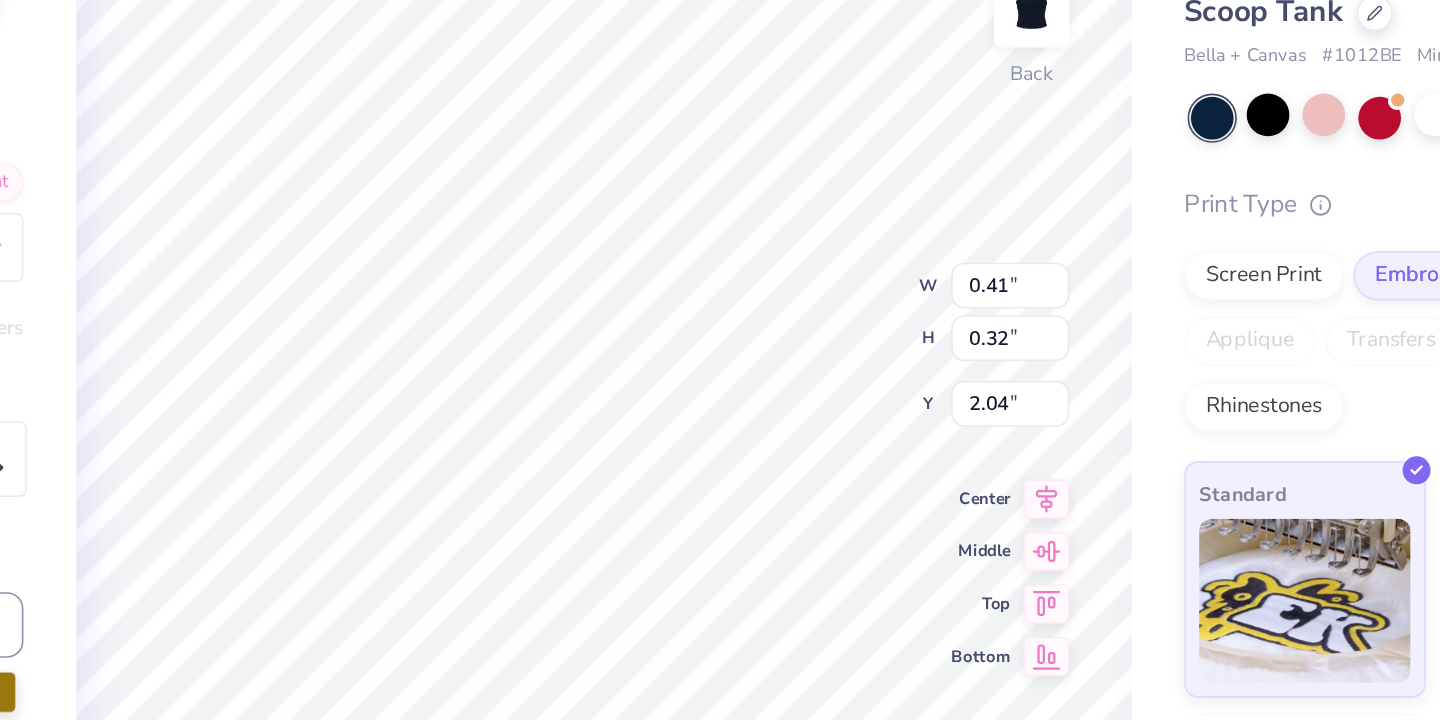 type on "4.64" 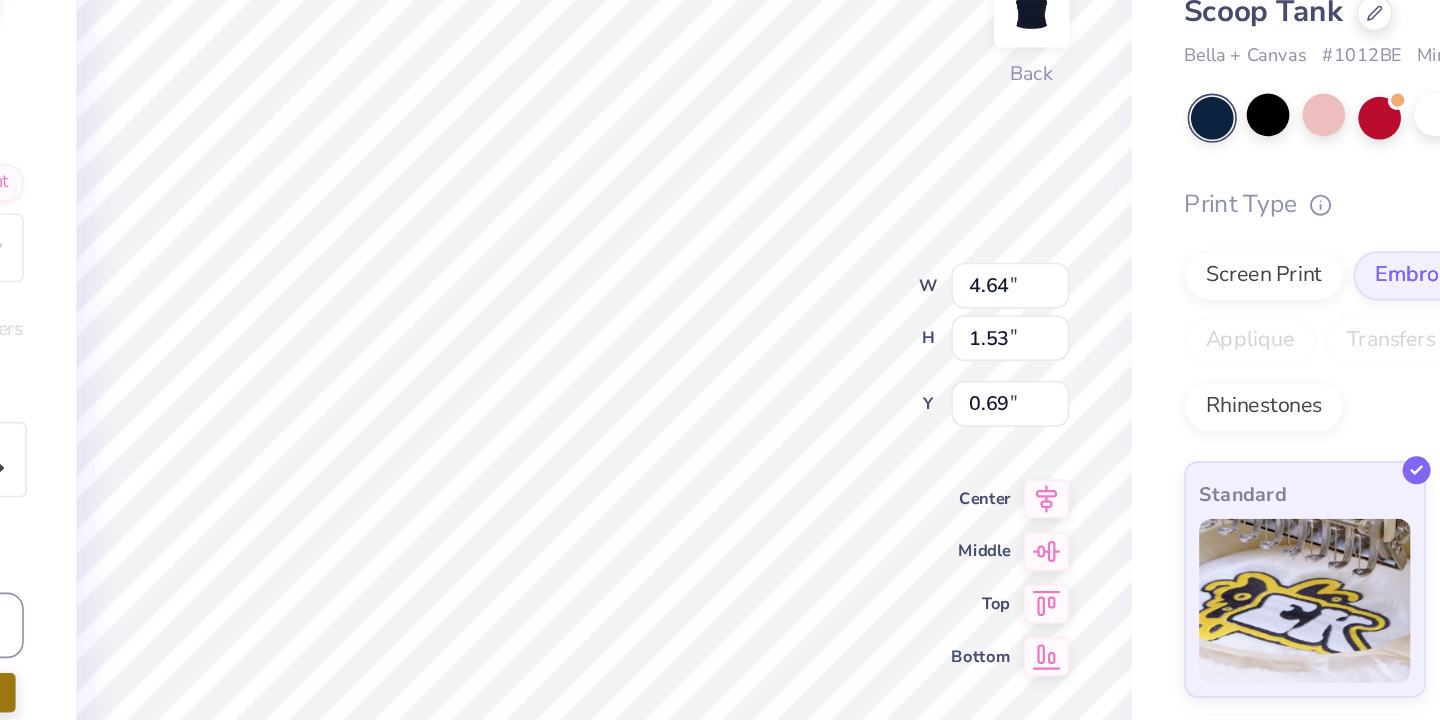 type on "0.41" 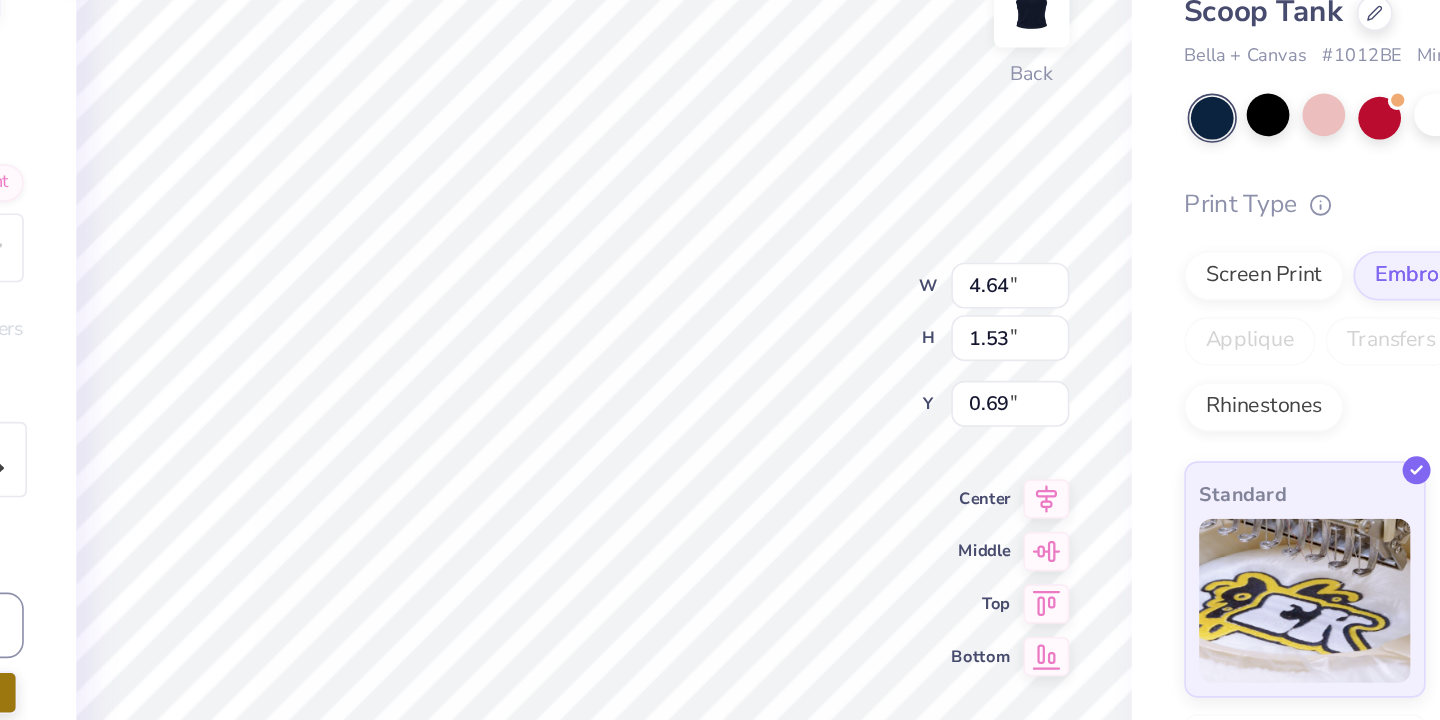 type on "0.32" 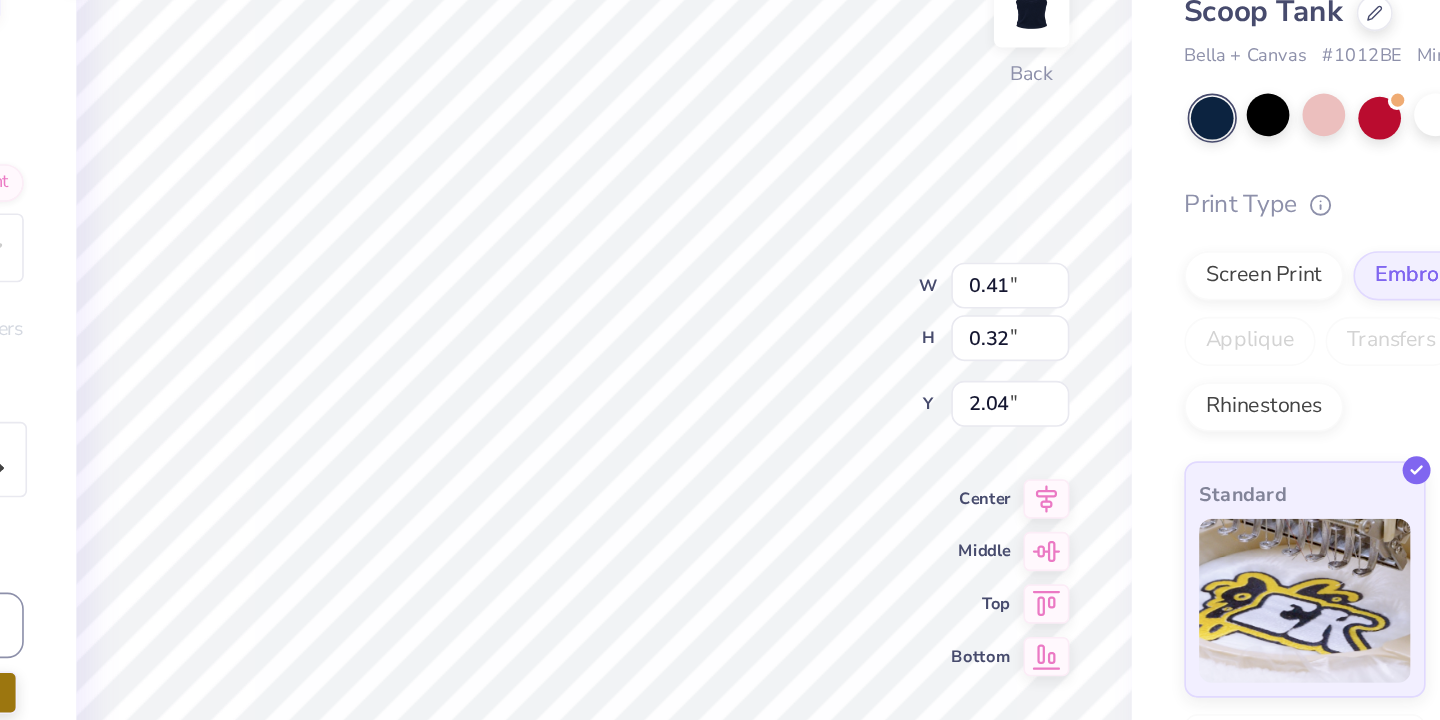 type on "20" 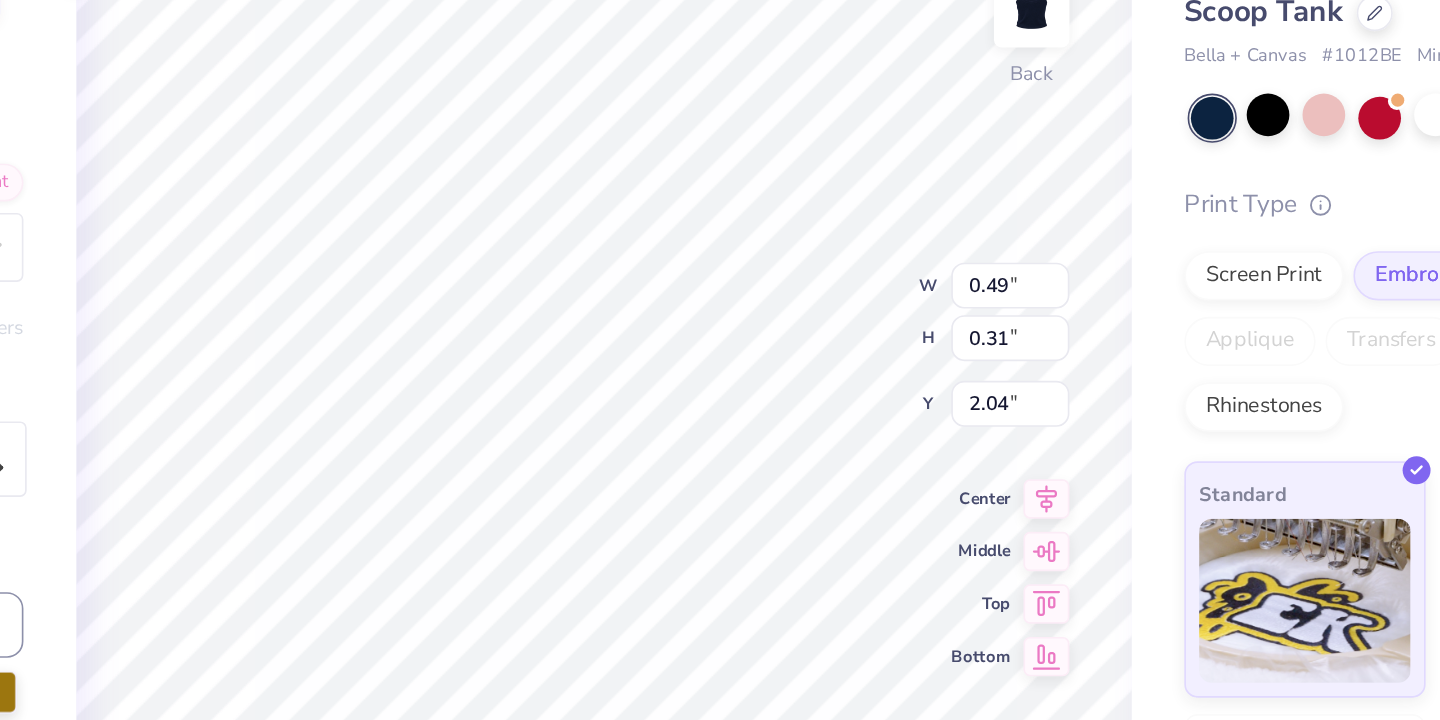 type on "25" 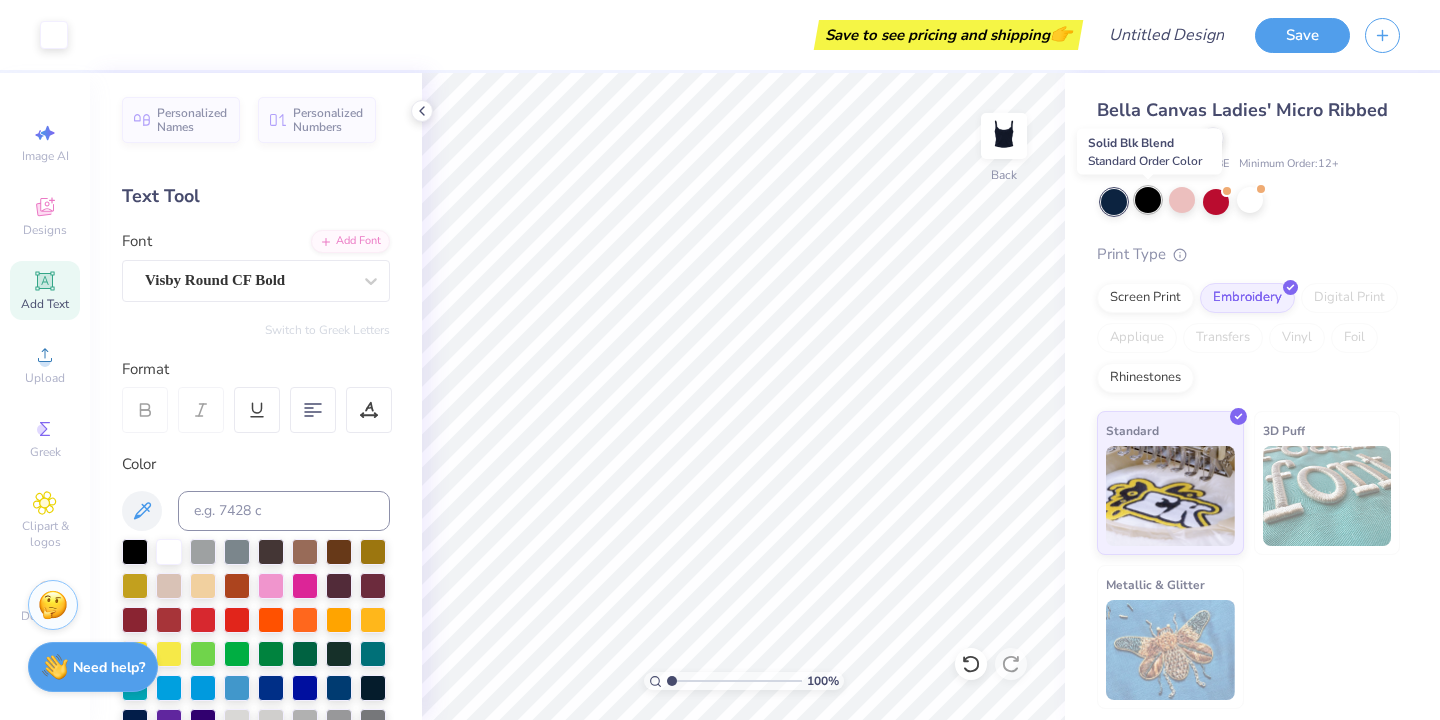 click at bounding box center (1148, 200) 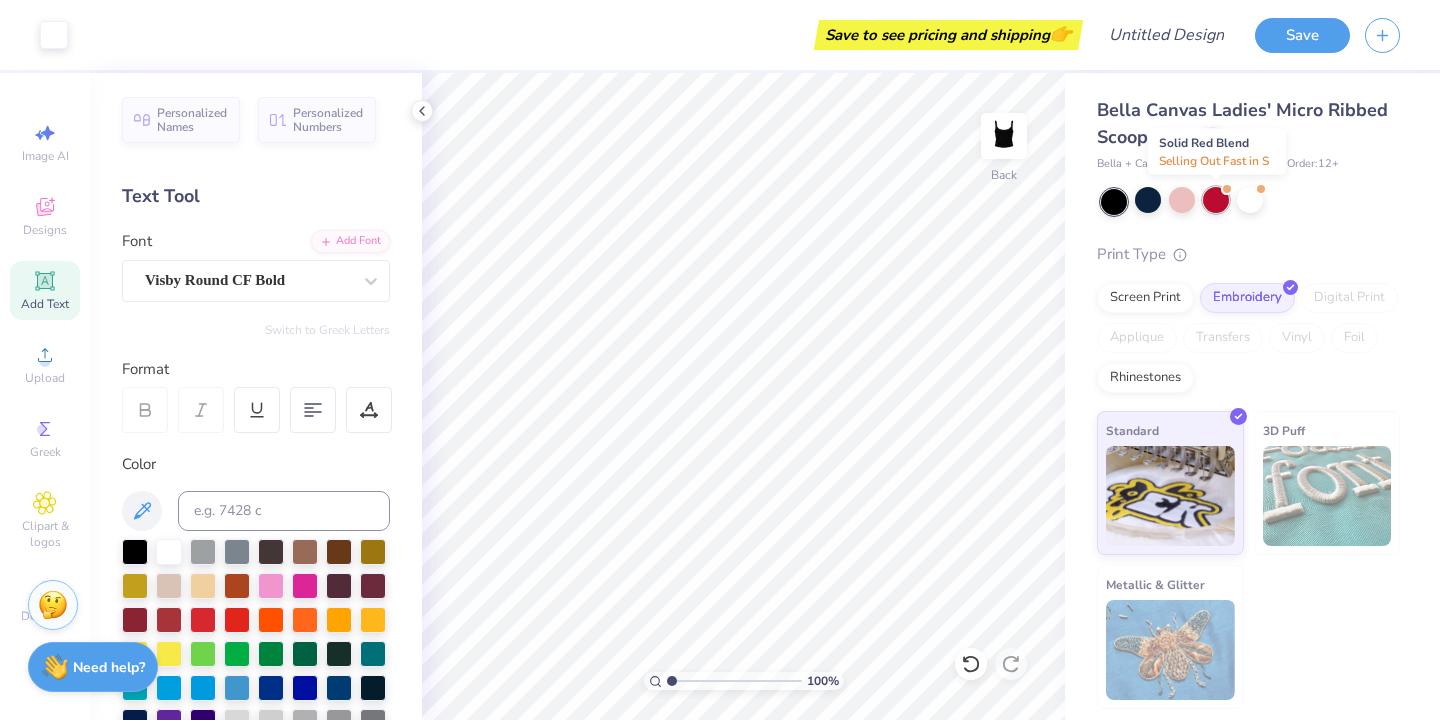 click at bounding box center [1216, 200] 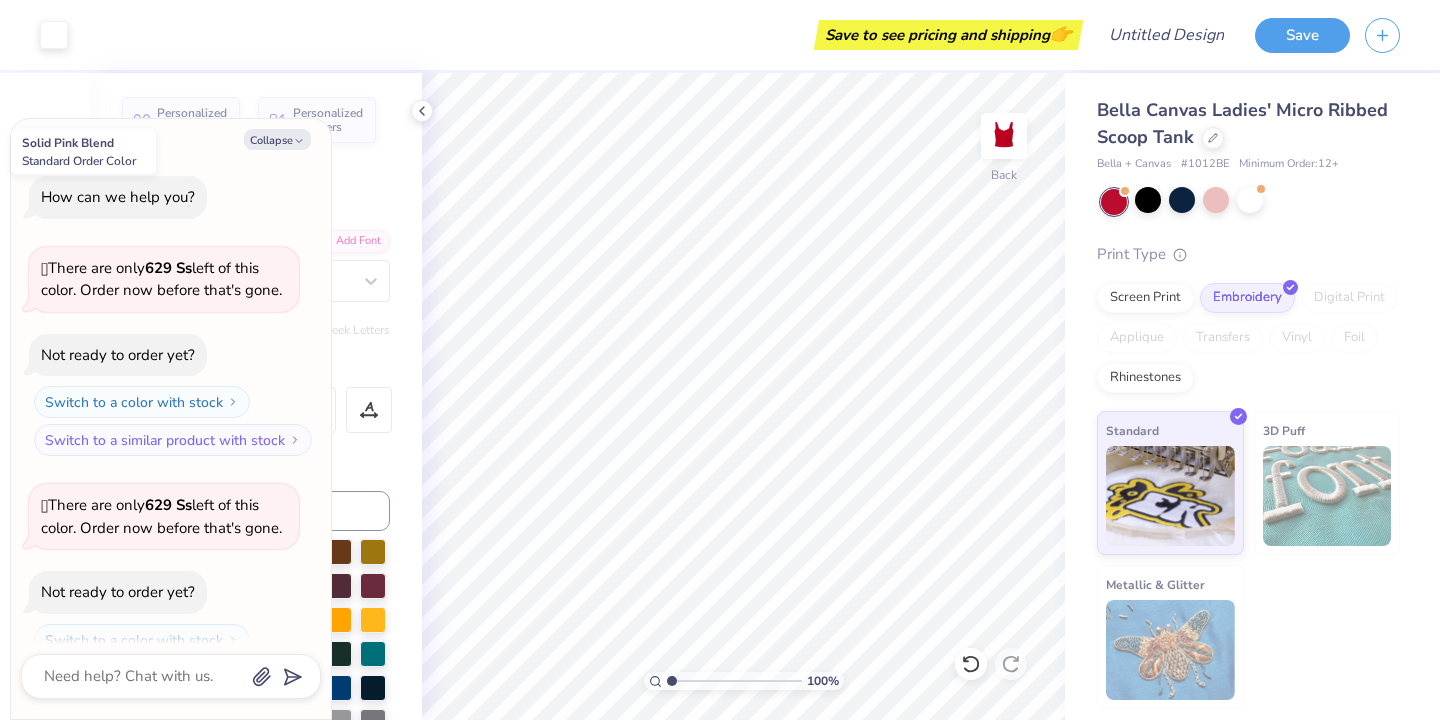 scroll, scrollTop: 540, scrollLeft: 0, axis: vertical 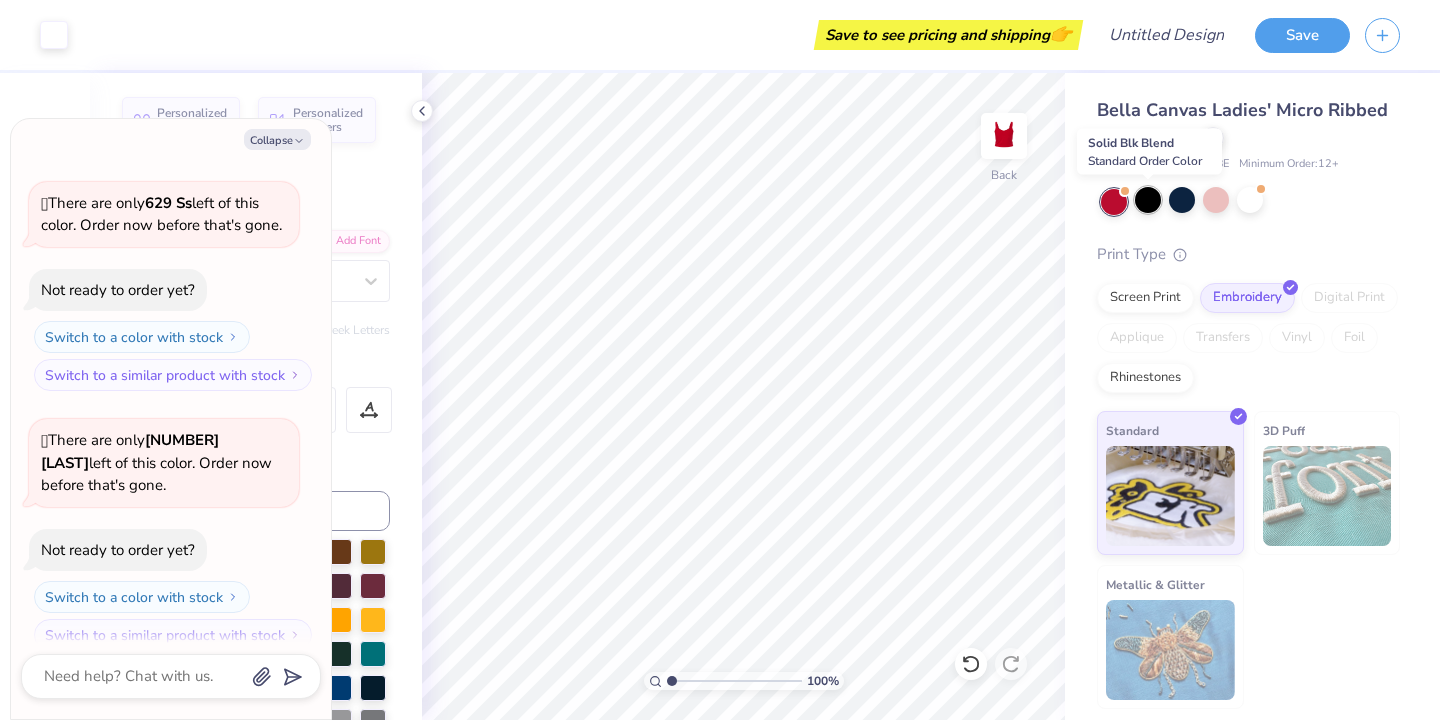 click at bounding box center [1148, 200] 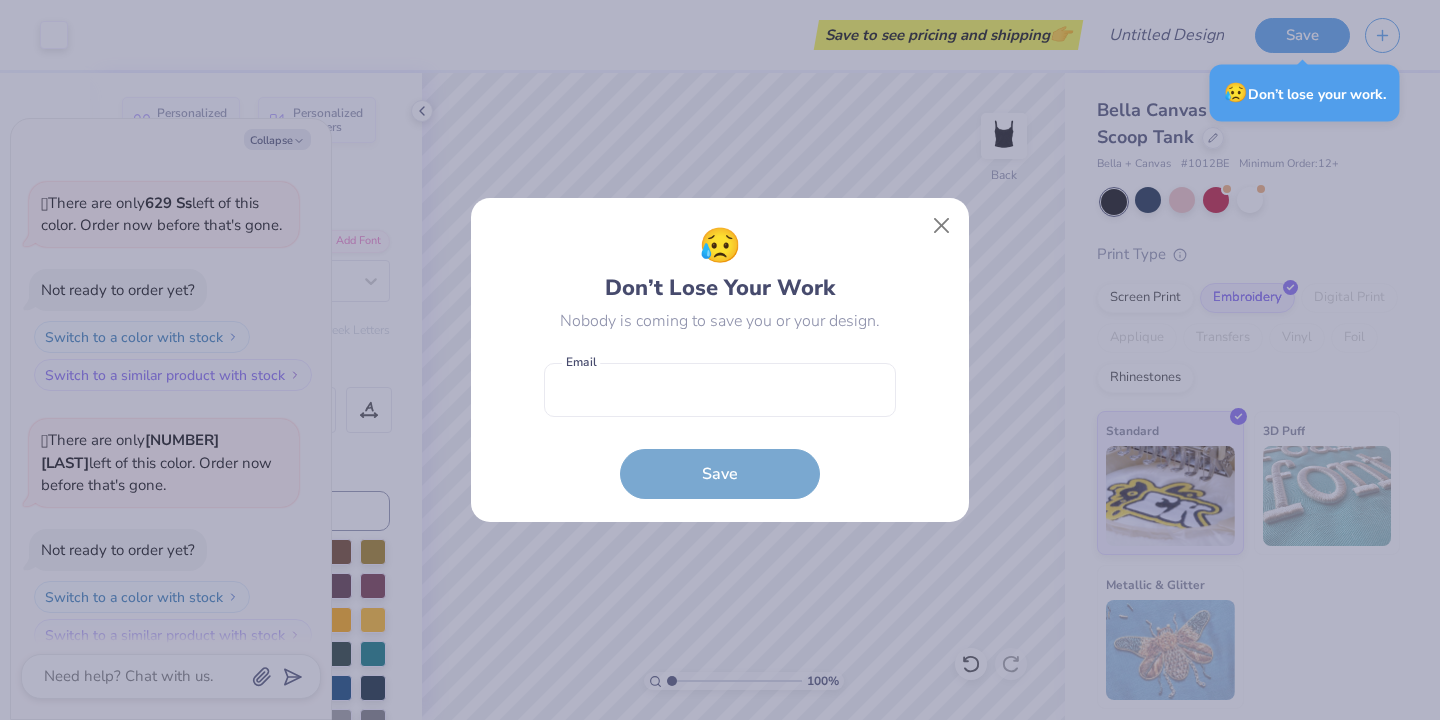 type on "x" 